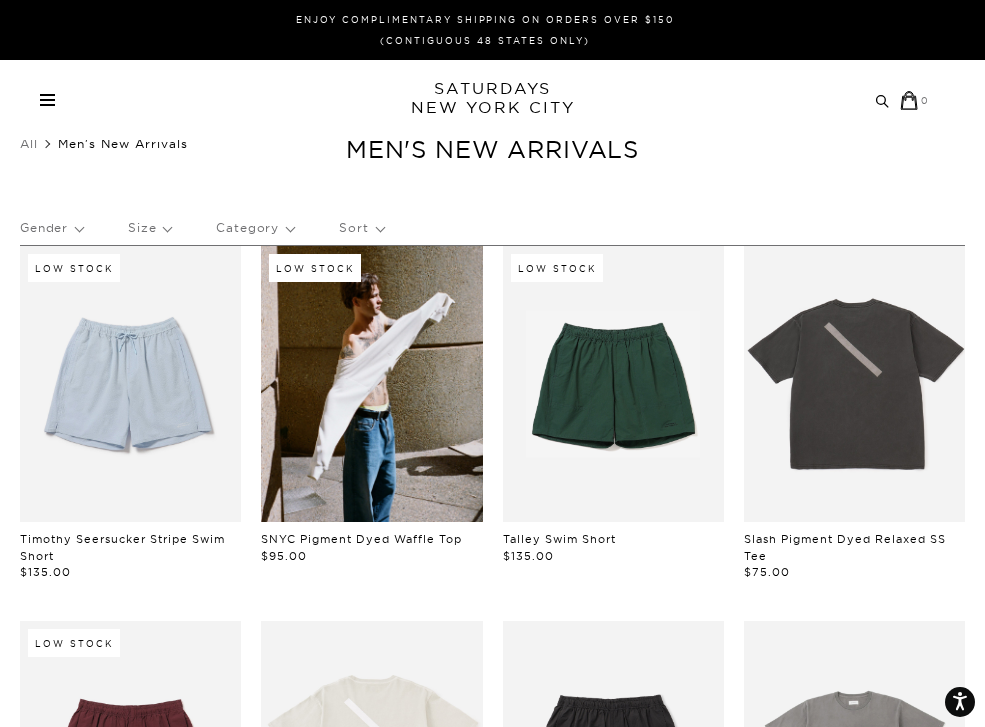scroll, scrollTop: 0, scrollLeft: 0, axis: both 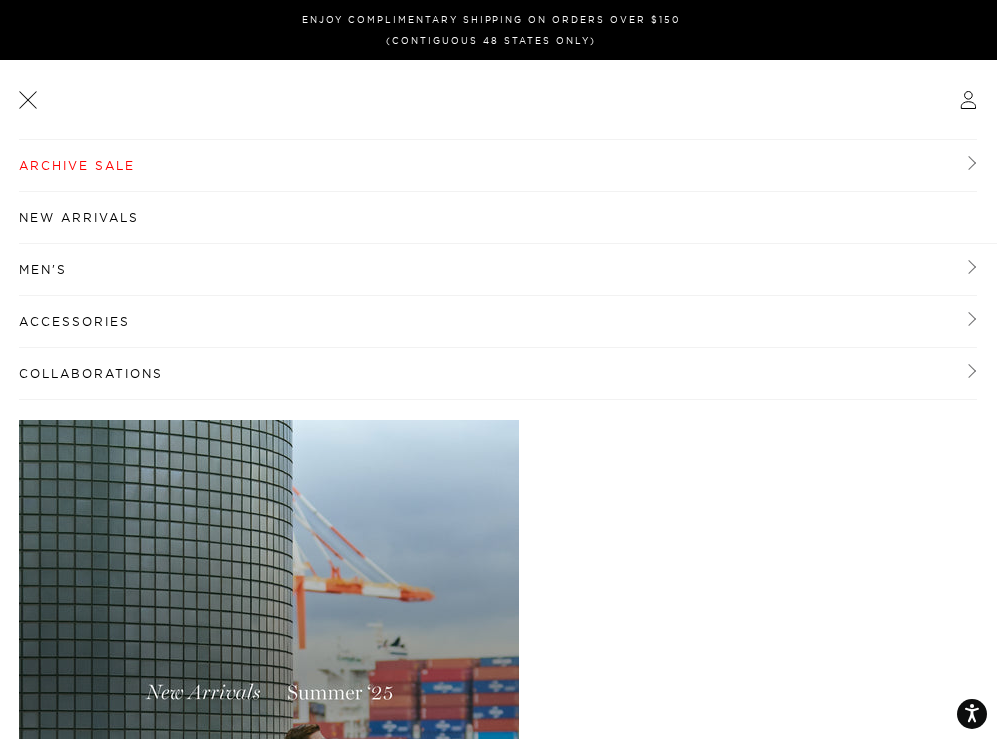 click on "Archive Sale" at bounding box center [498, 166] 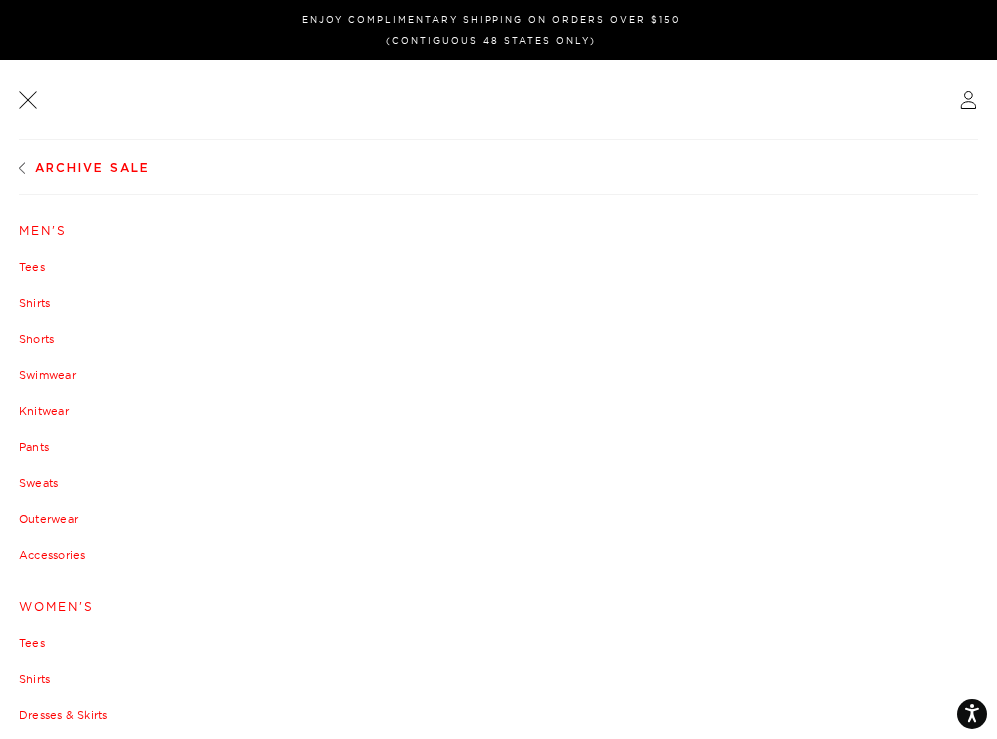 click on "Archive Sale" at bounding box center (84, 167) 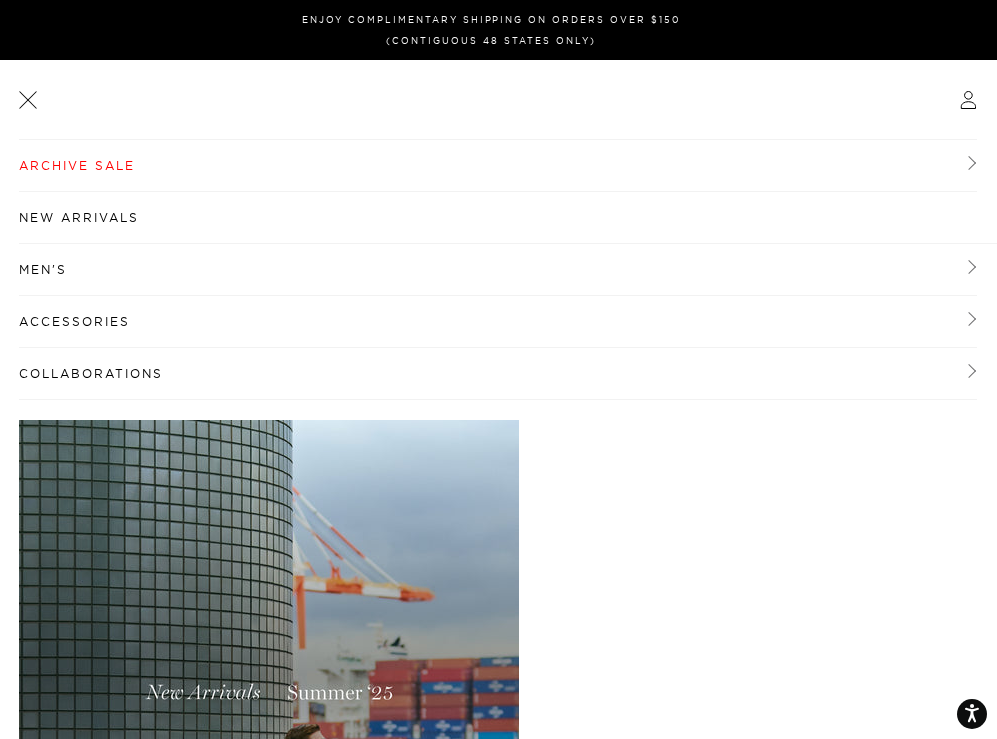 click on "Archive Sale" at bounding box center (498, 166) 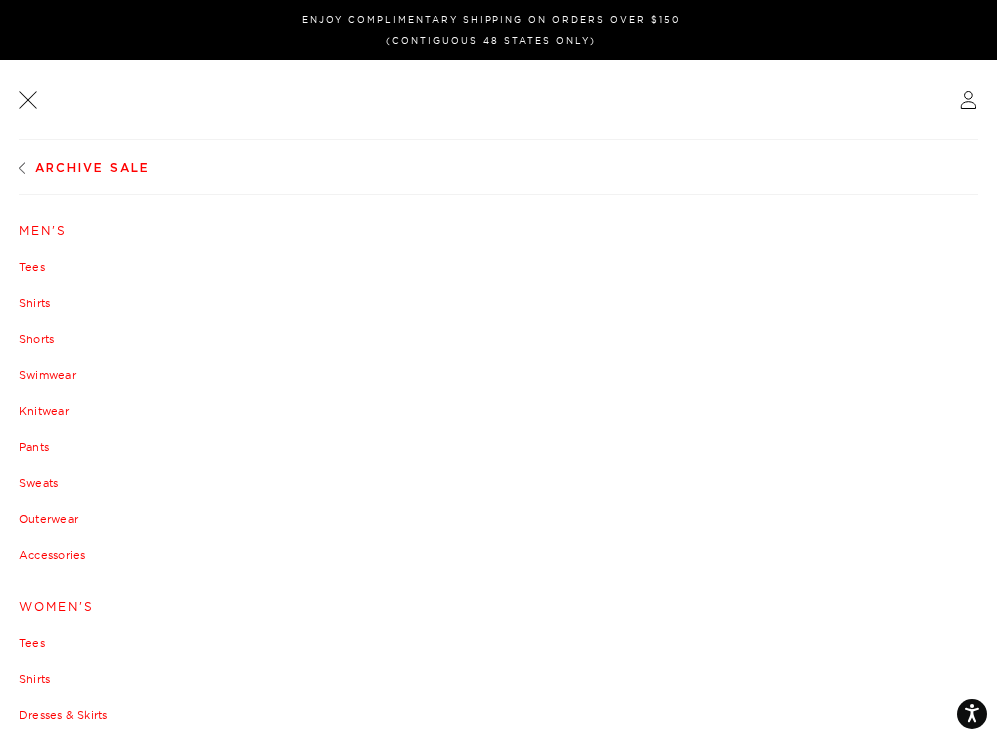 click at bounding box center [27, 99] 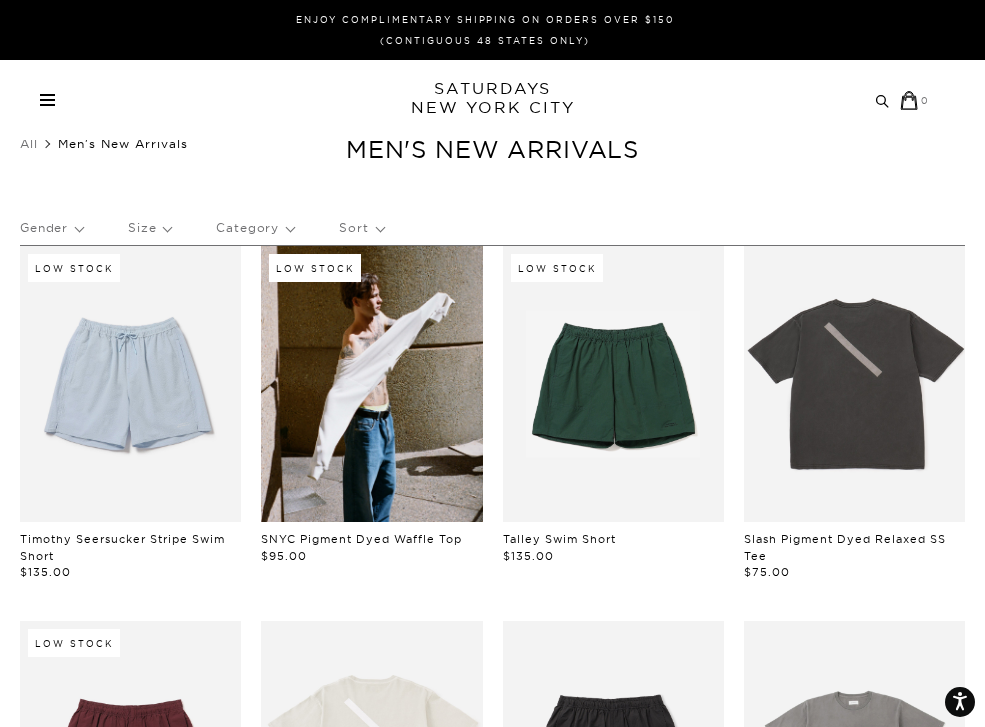 click at bounding box center (47, 100) 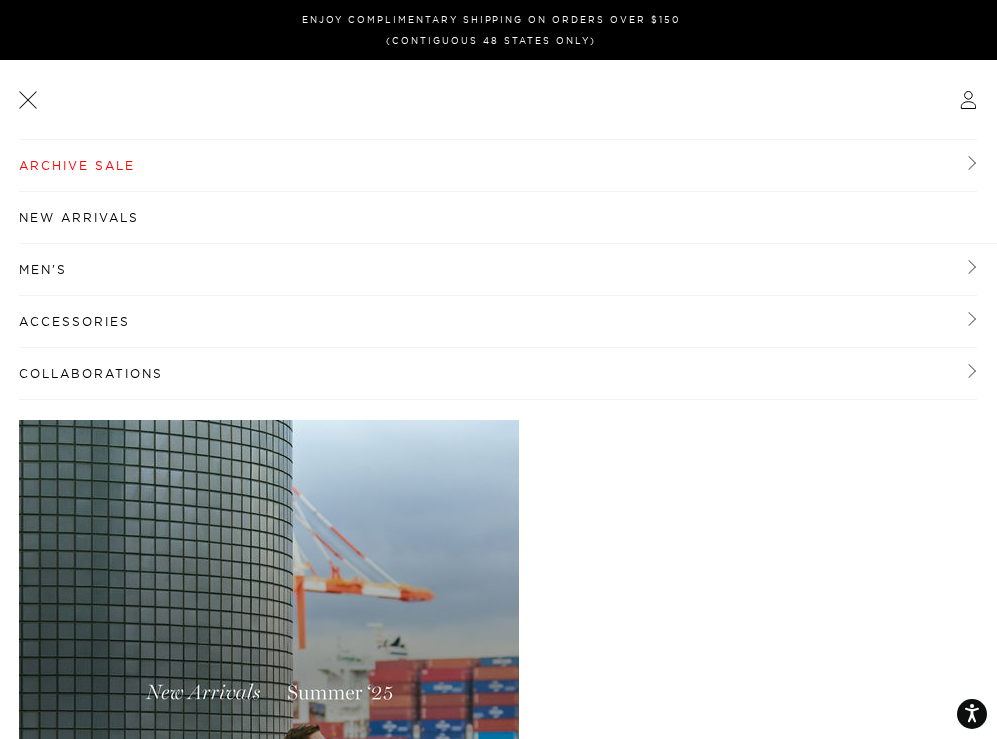 click on "Archive Sale" at bounding box center [498, 166] 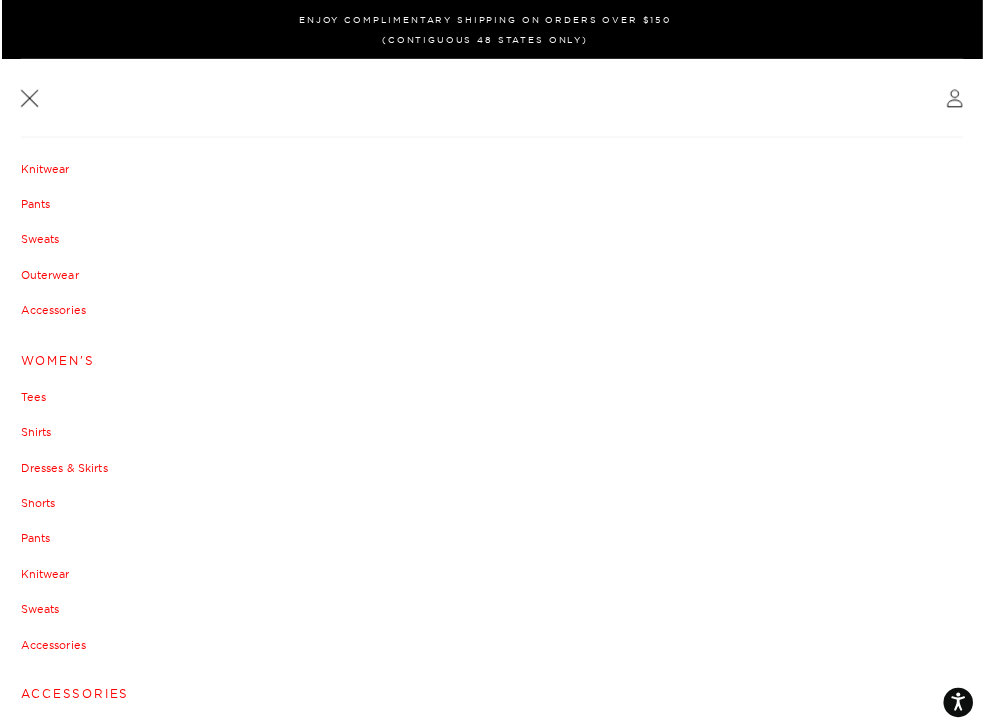 scroll, scrollTop: 0, scrollLeft: 0, axis: both 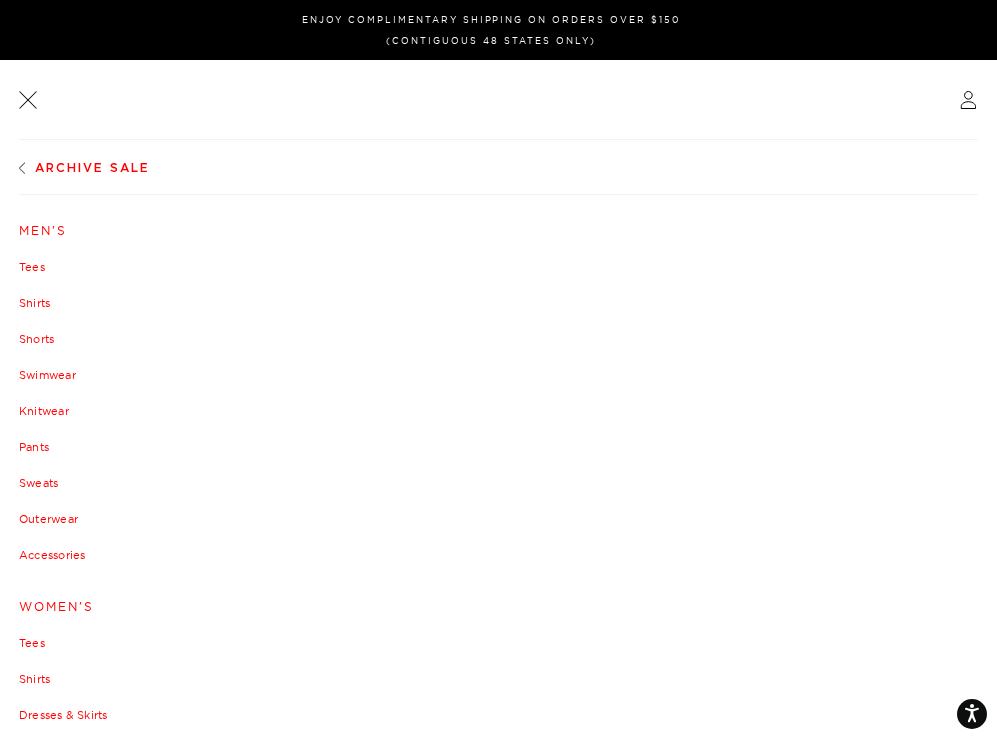 click on "Archive Sale" at bounding box center (92, 168) 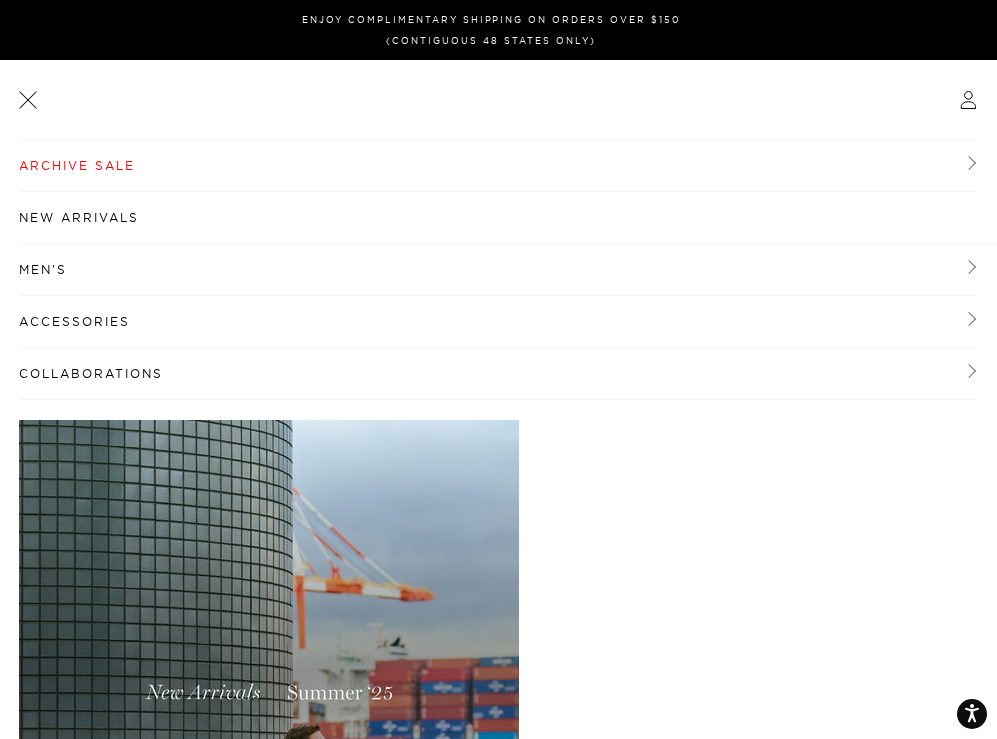 click at bounding box center (27, 99) 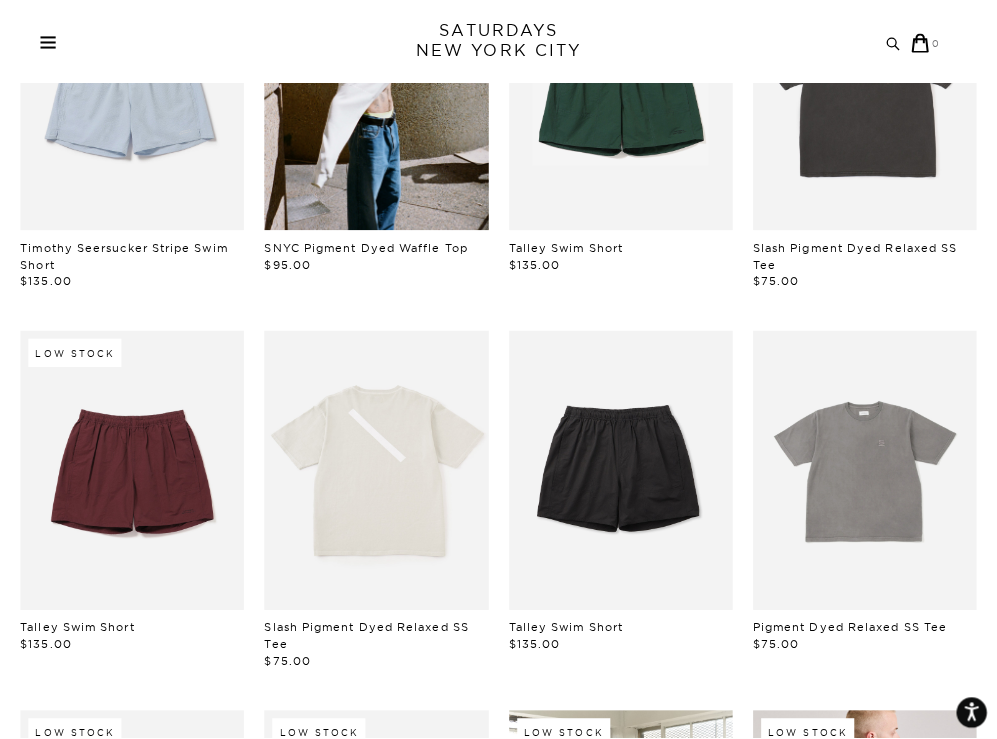 scroll, scrollTop: 0, scrollLeft: 0, axis: both 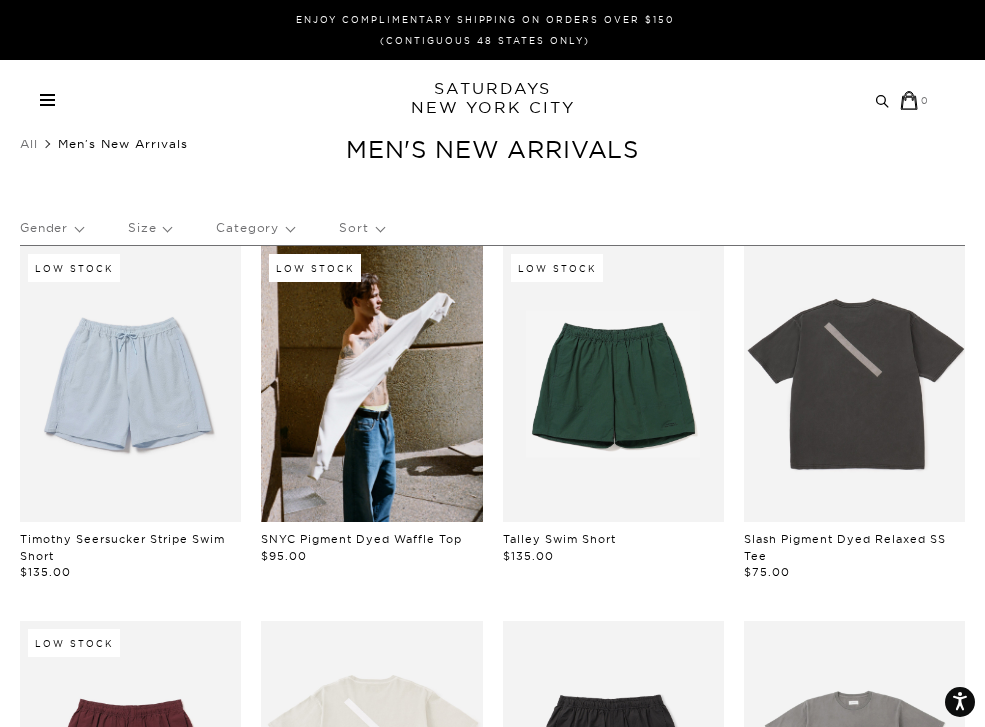 click at bounding box center (47, 100) 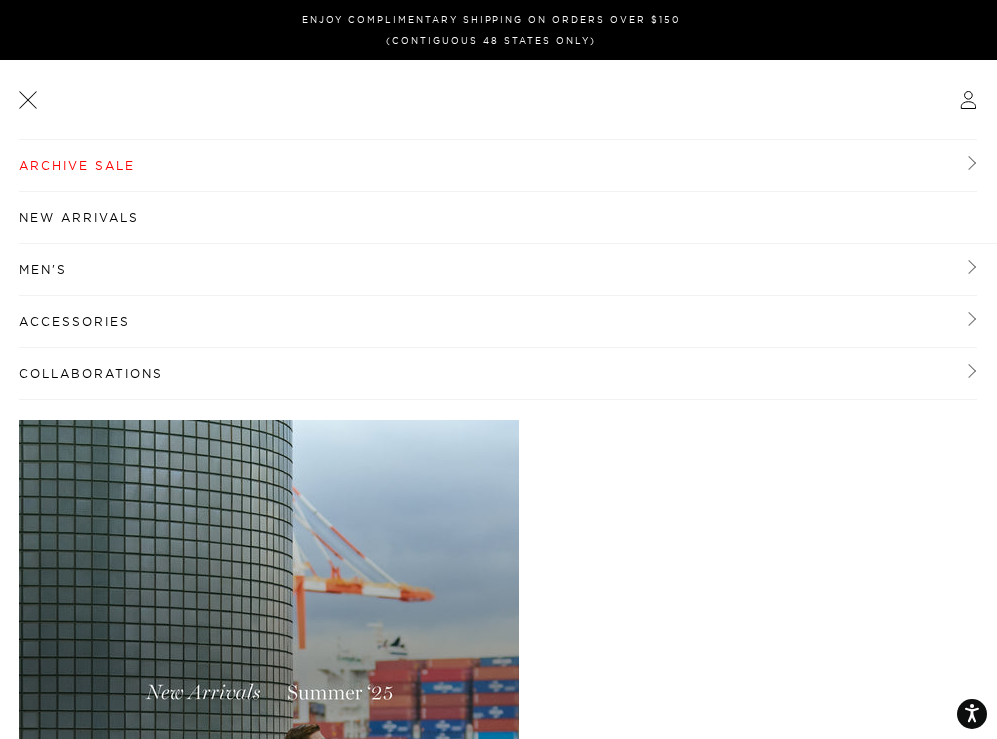 click on "Archive Sale" at bounding box center (498, 166) 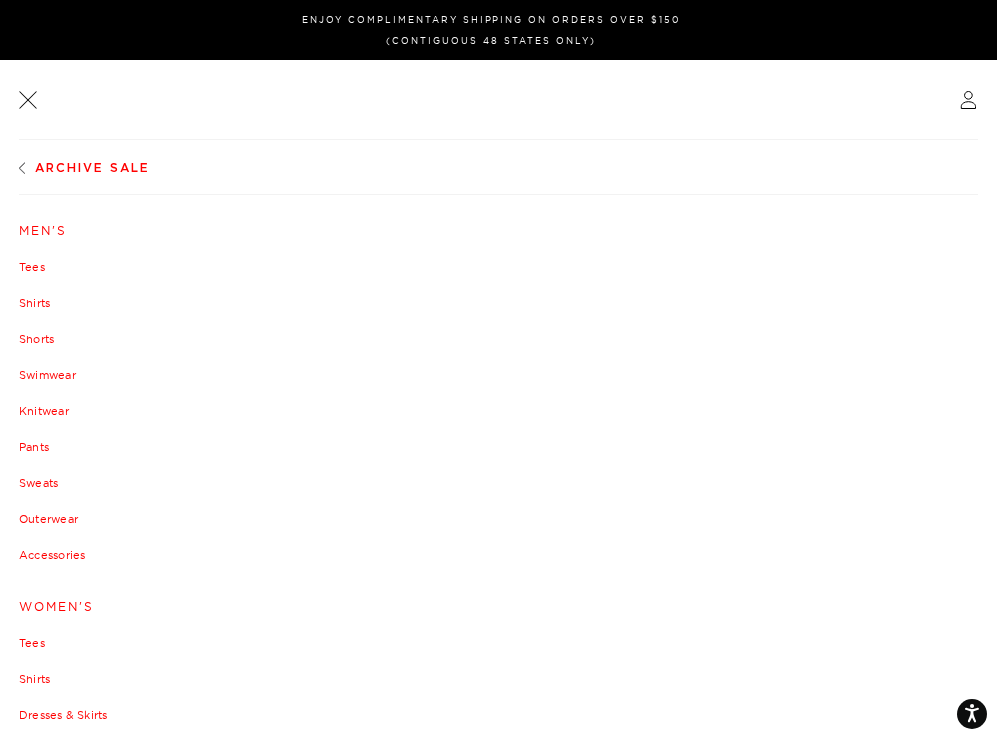 click on "Men's" at bounding box center (498, 231) 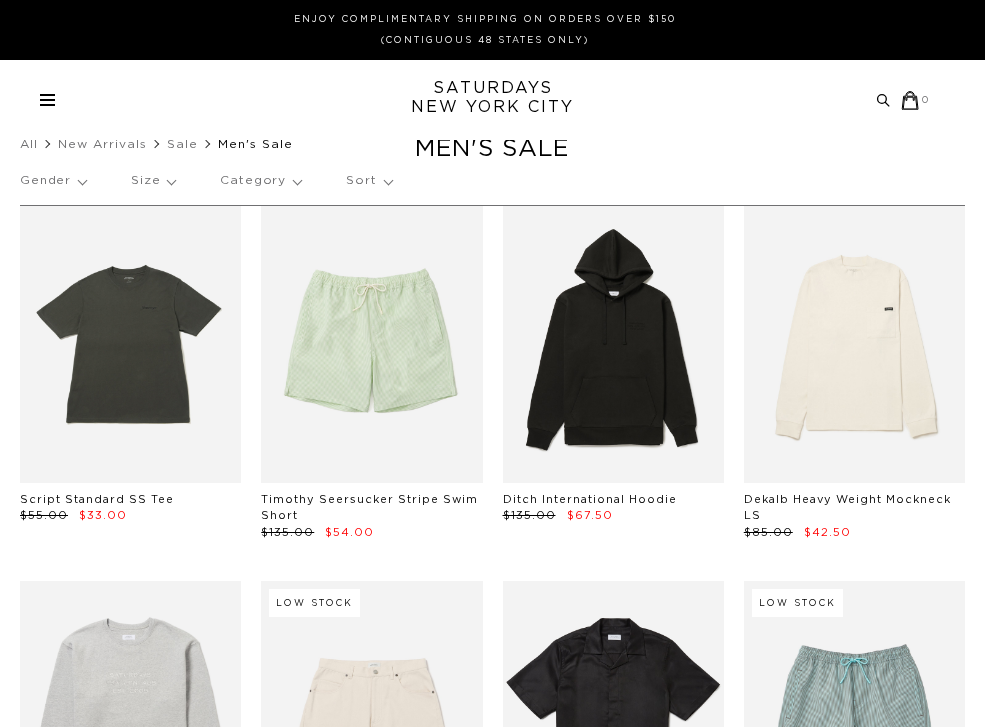 scroll, scrollTop: 0, scrollLeft: 0, axis: both 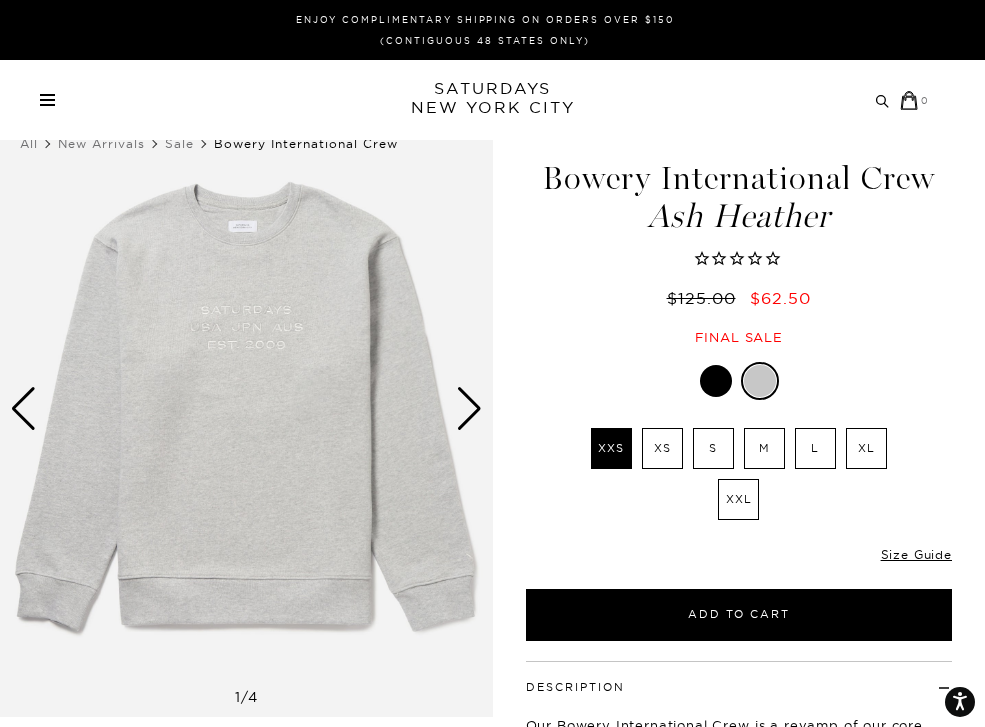 click at bounding box center [716, 381] 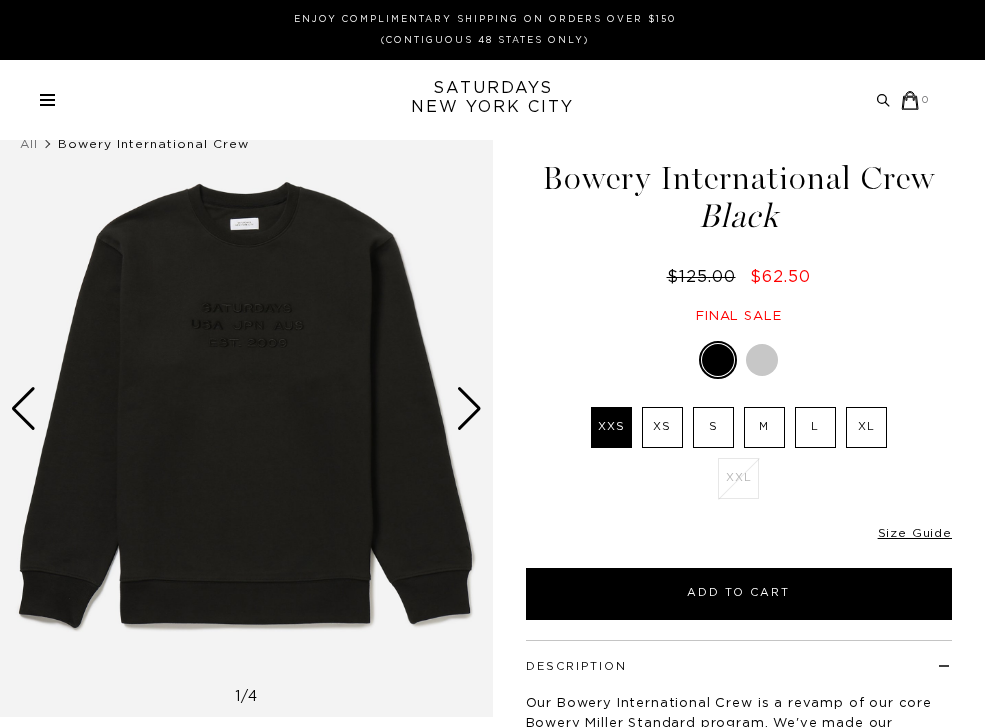 scroll, scrollTop: 0, scrollLeft: 0, axis: both 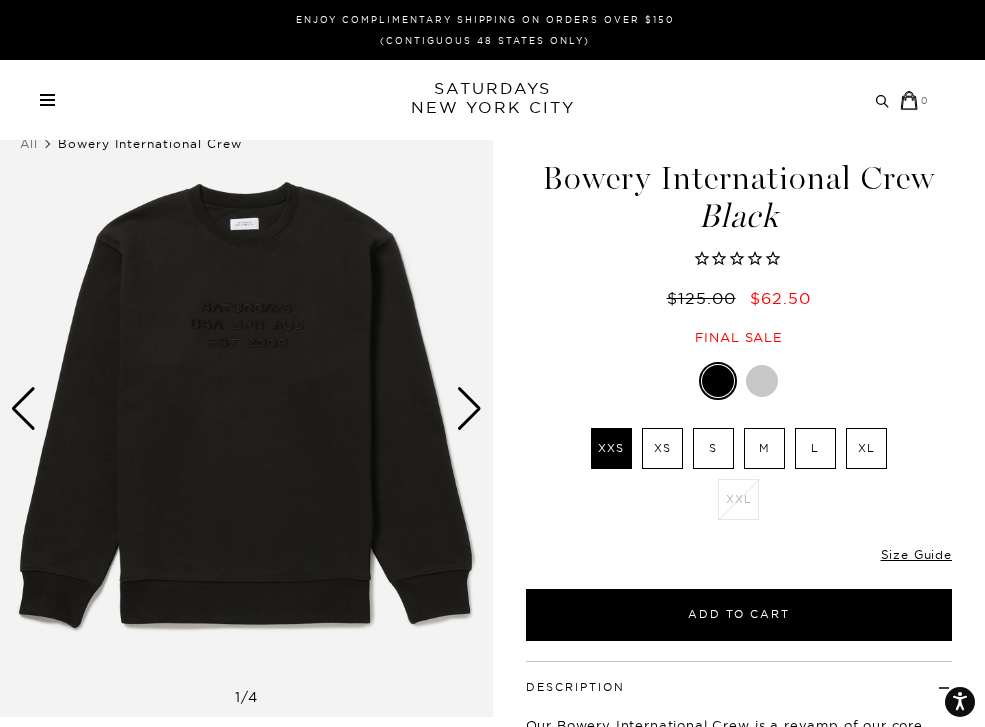 click at bounding box center [762, 381] 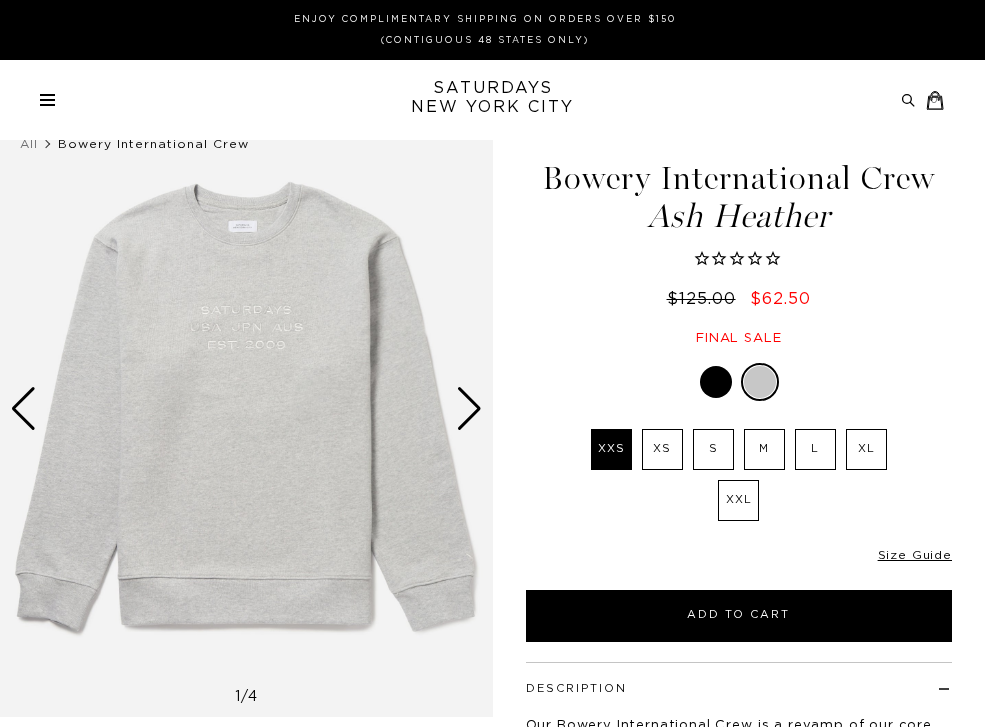 scroll, scrollTop: 0, scrollLeft: 0, axis: both 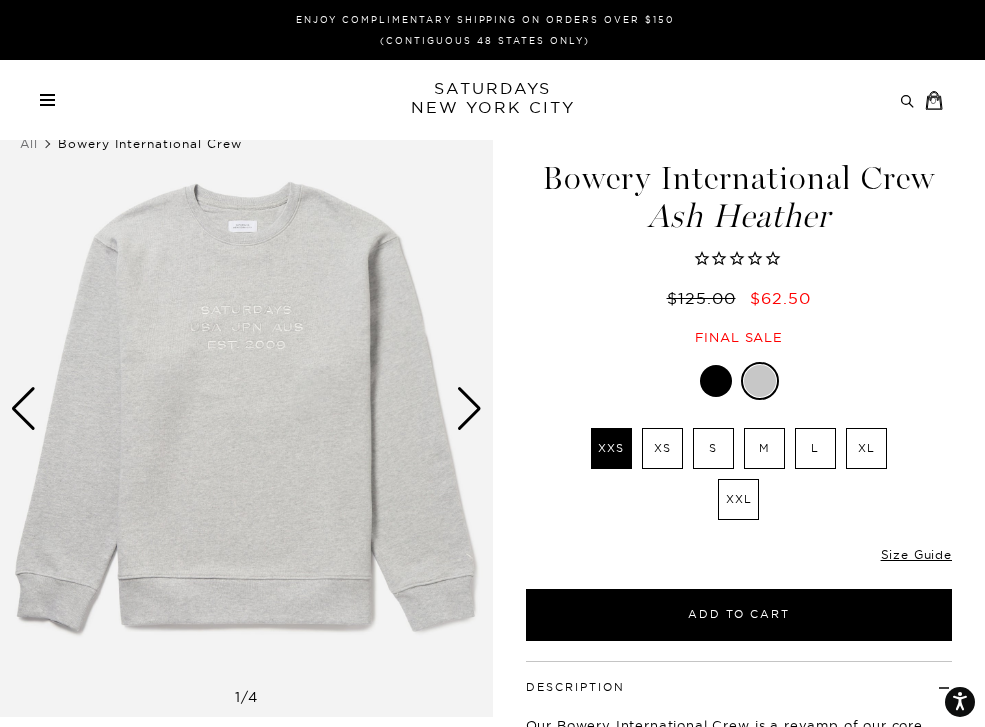 click at bounding box center [716, 381] 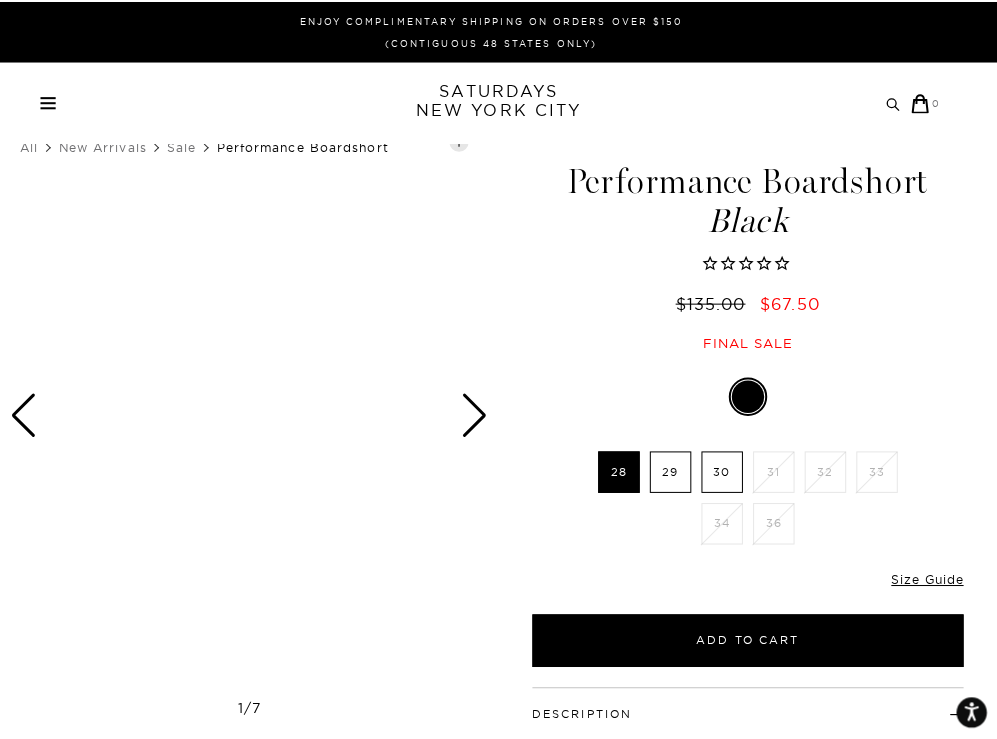 scroll, scrollTop: 0, scrollLeft: 0, axis: both 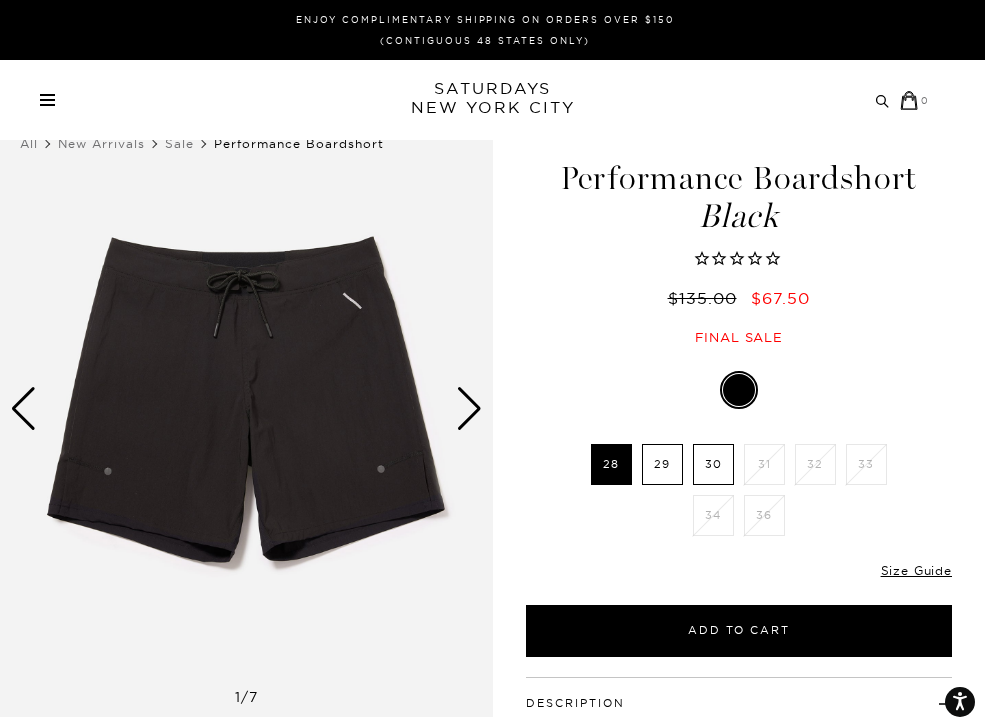 click at bounding box center (246, 409) 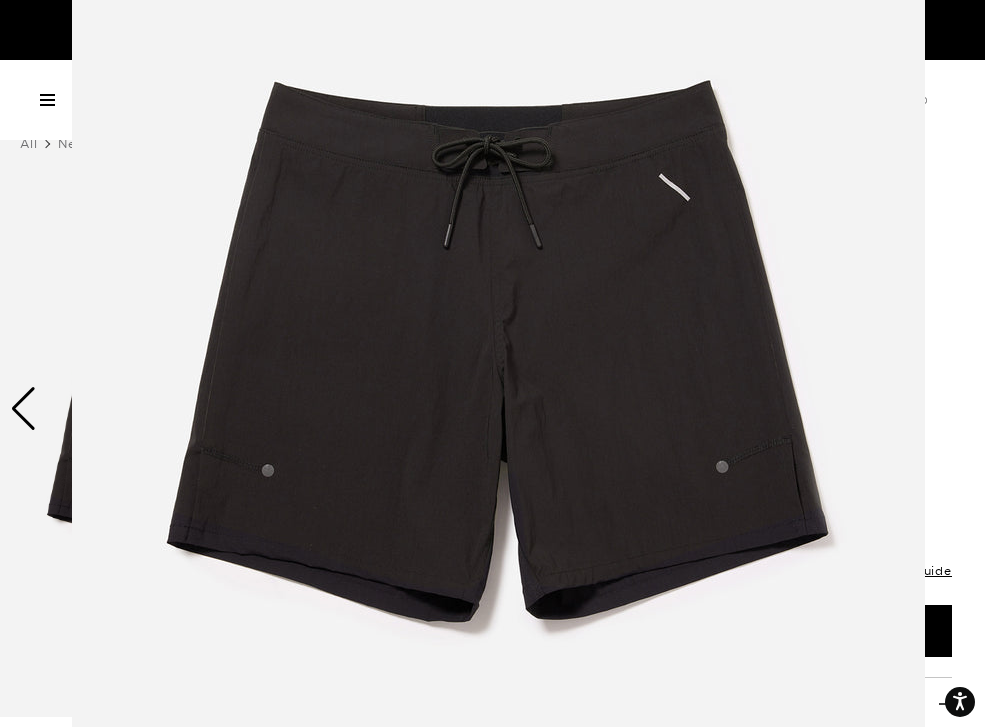scroll, scrollTop: 148, scrollLeft: 0, axis: vertical 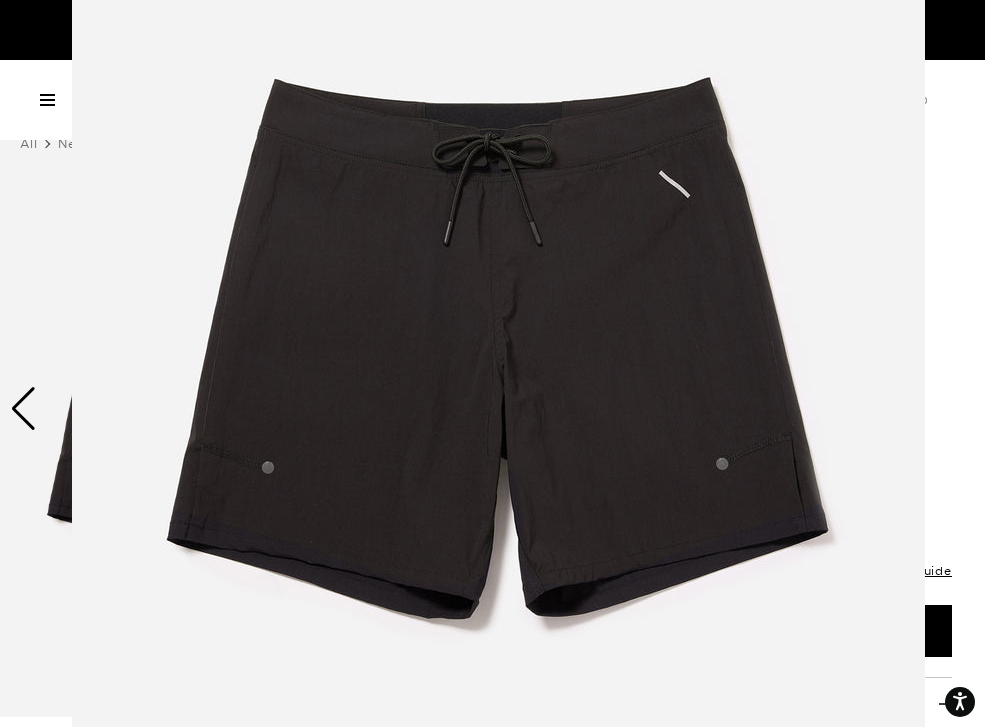 click at bounding box center (498, 364) 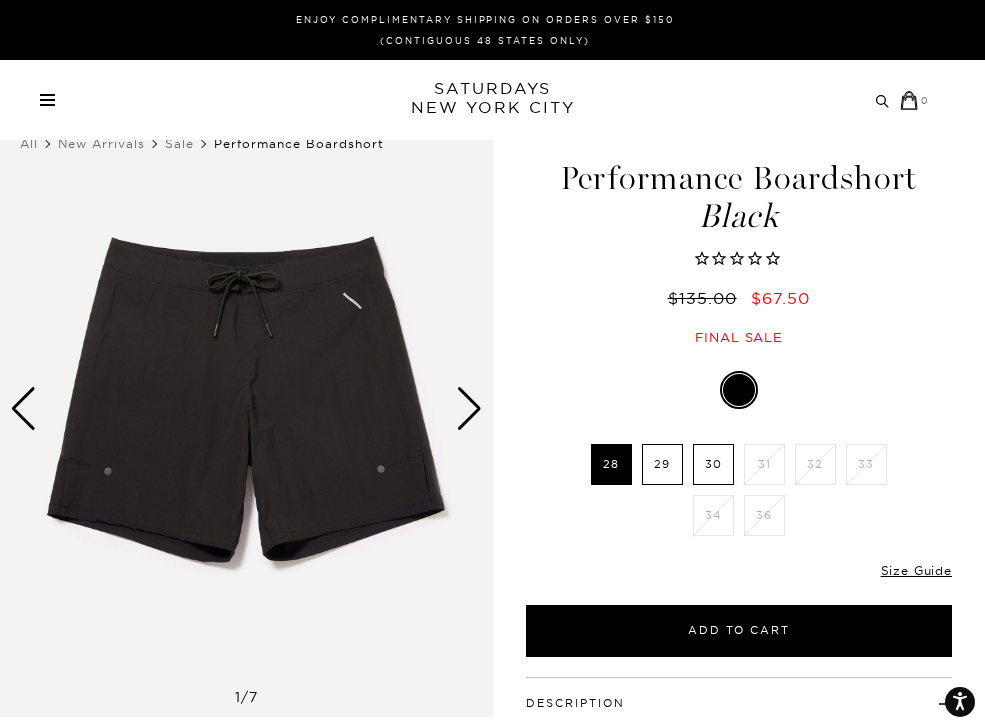 scroll, scrollTop: 0, scrollLeft: 0, axis: both 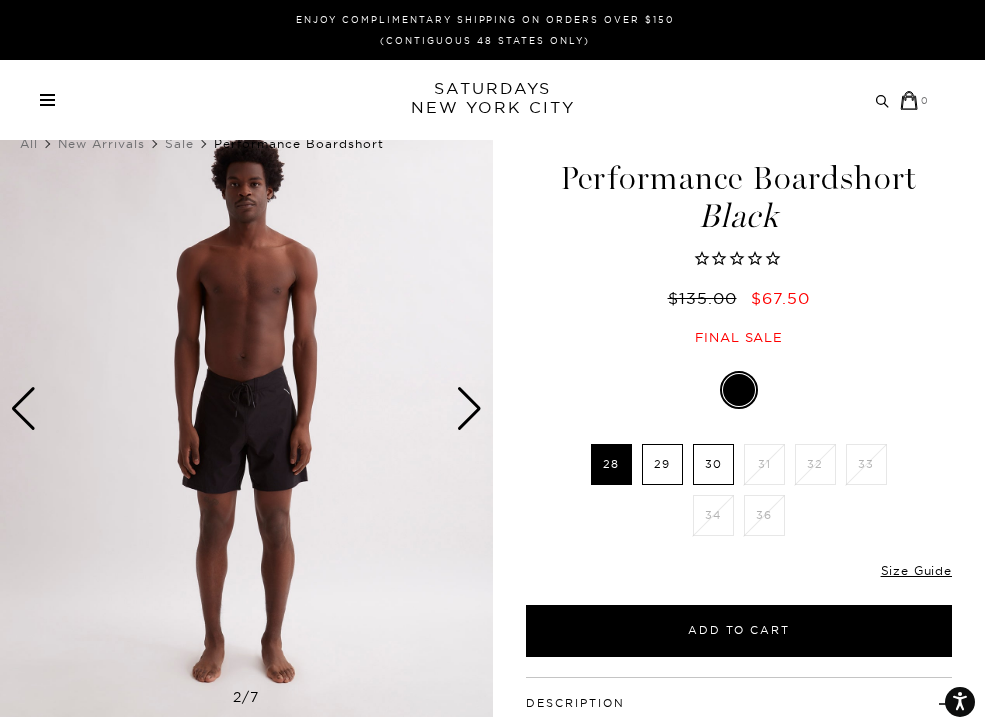 click at bounding box center [469, 409] 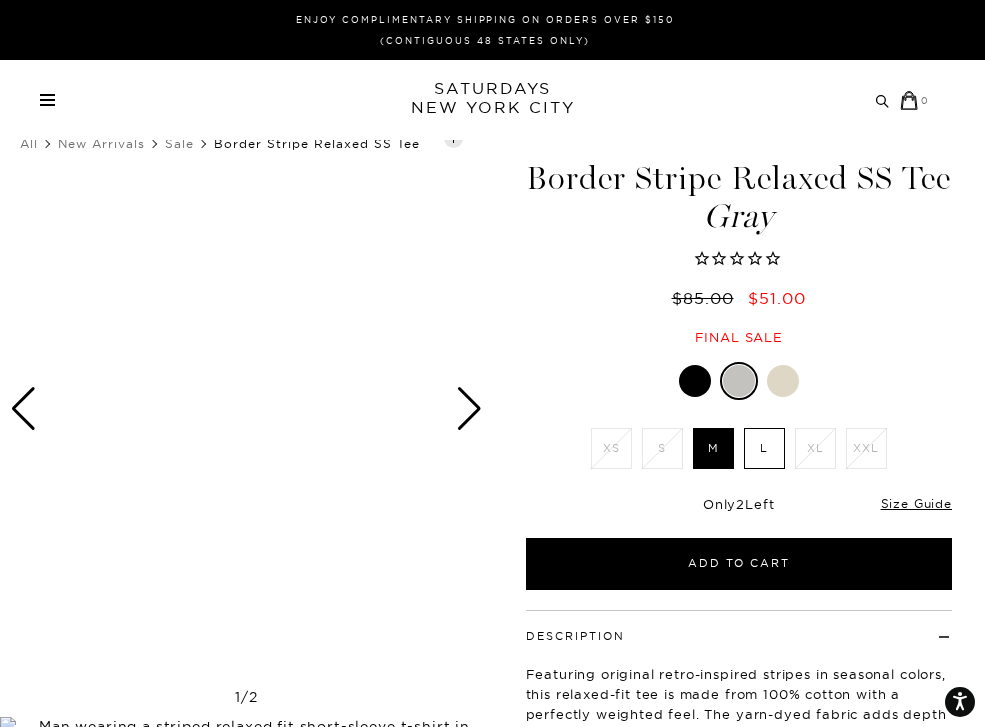 scroll, scrollTop: 0, scrollLeft: 0, axis: both 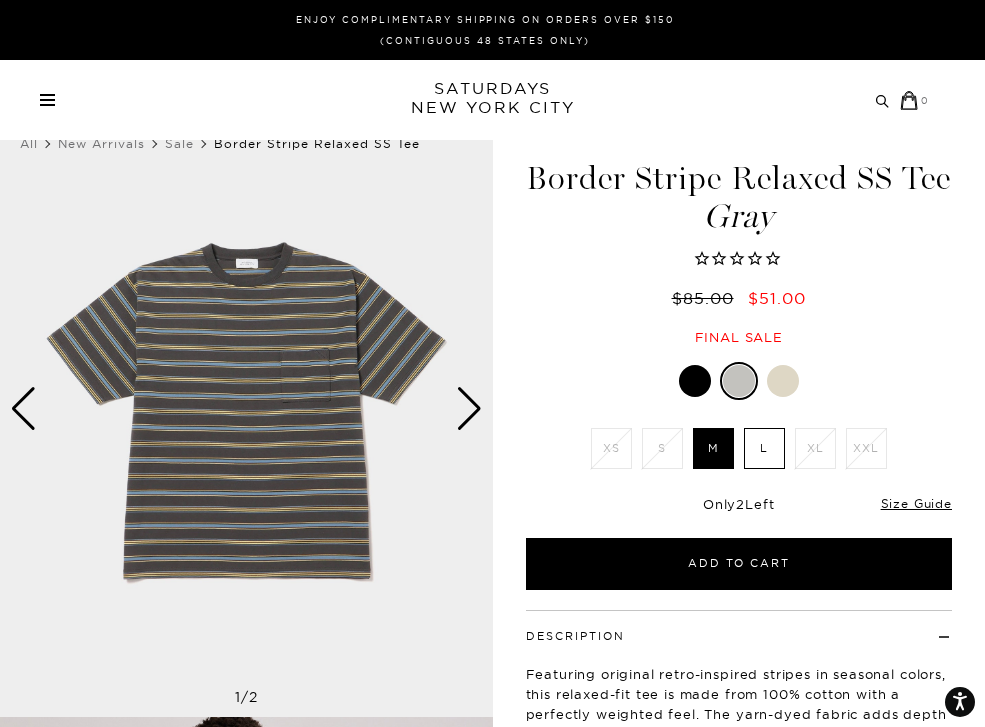 click at bounding box center (783, 381) 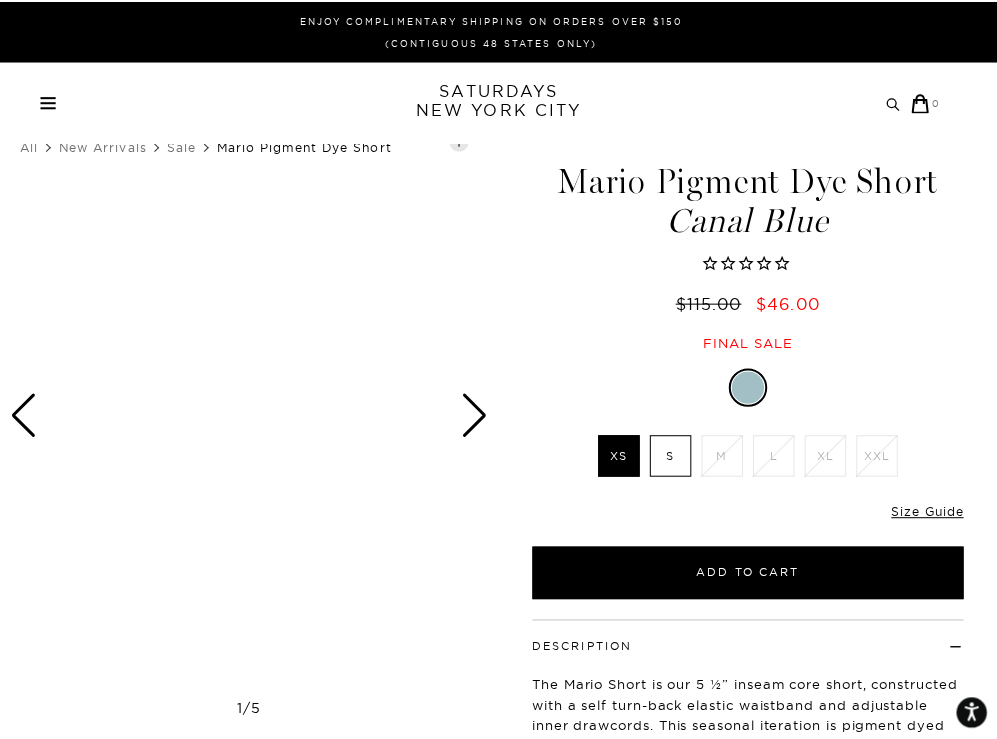 scroll, scrollTop: 0, scrollLeft: 0, axis: both 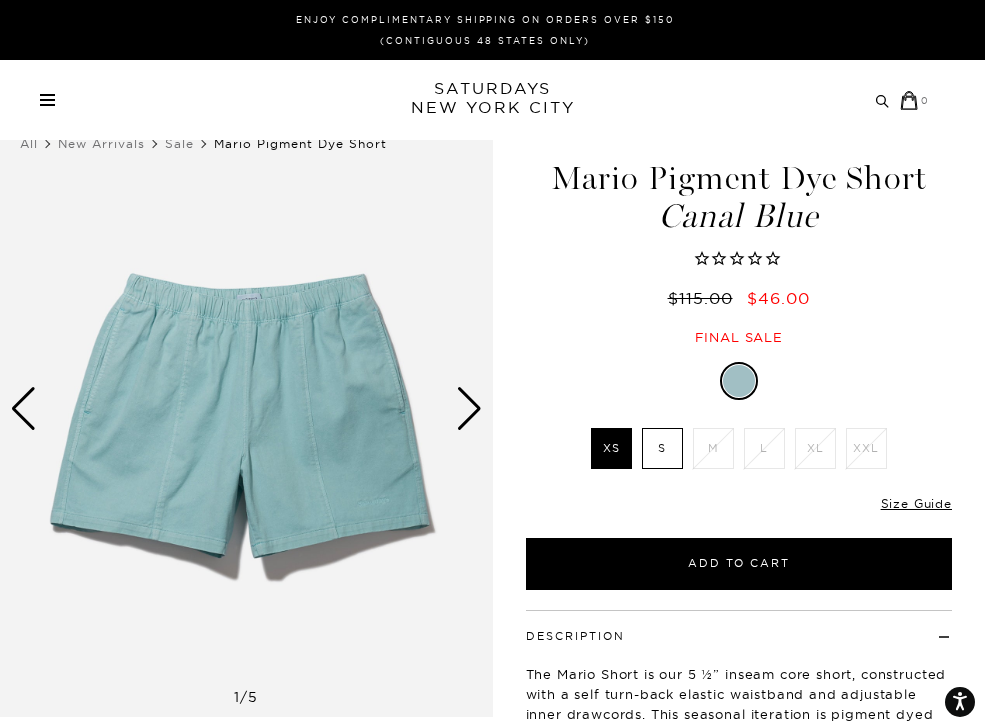 click at bounding box center (469, 409) 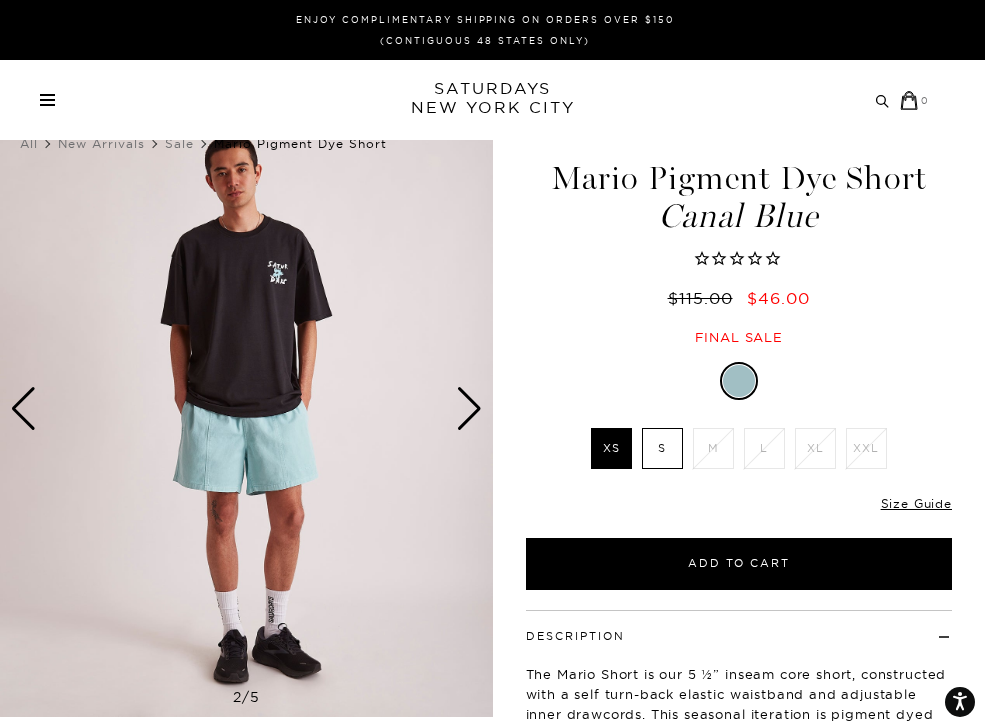 click at bounding box center (469, 409) 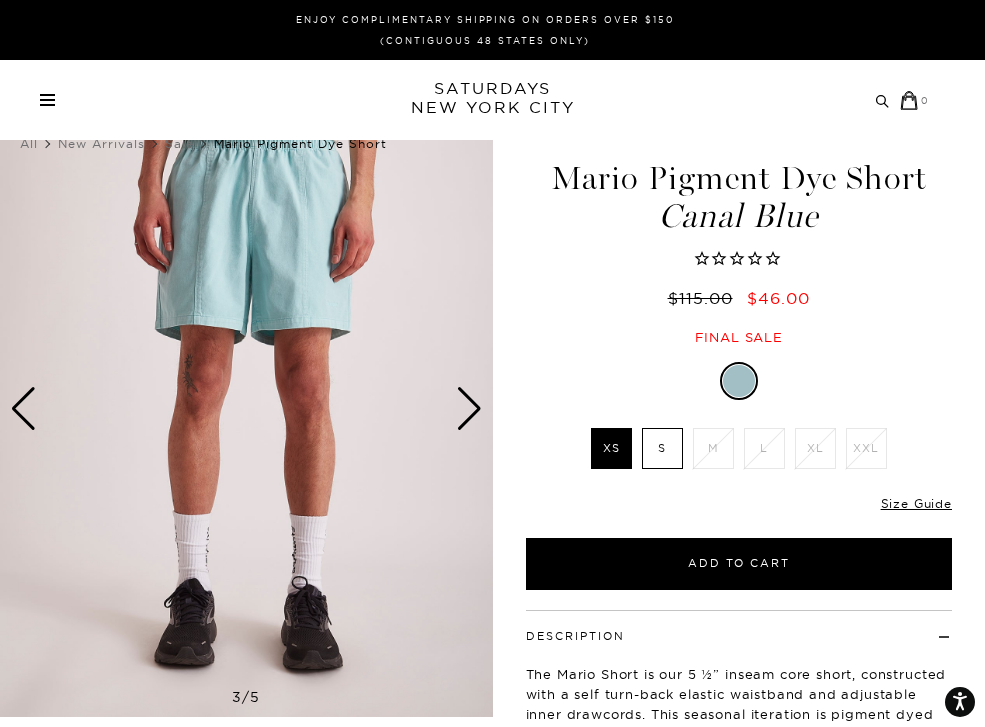 click at bounding box center (469, 409) 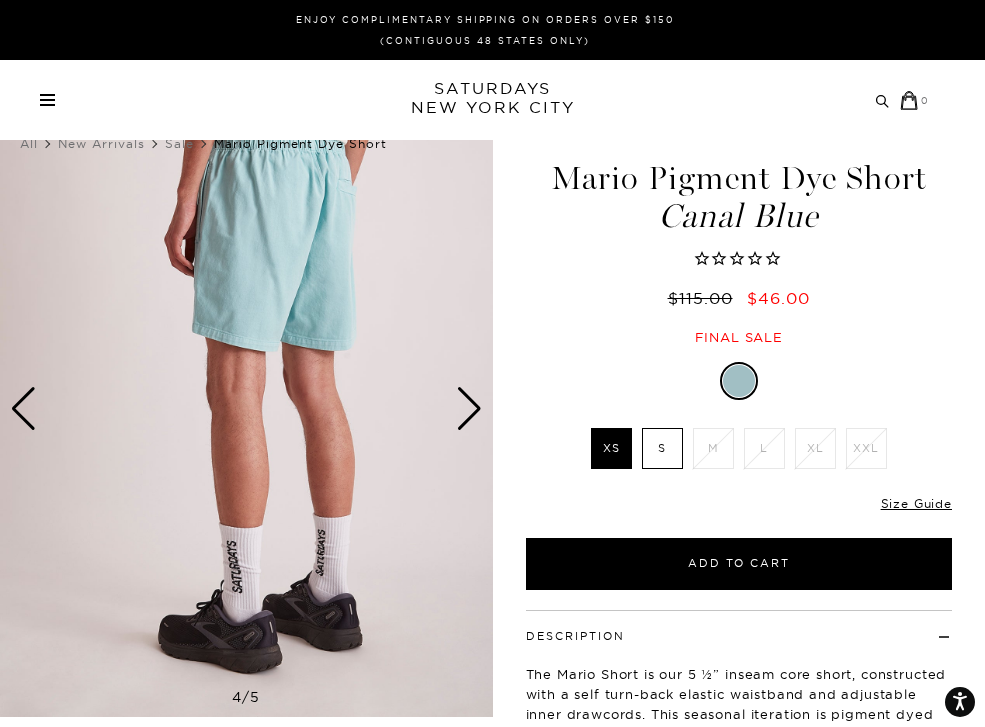 click at bounding box center [469, 409] 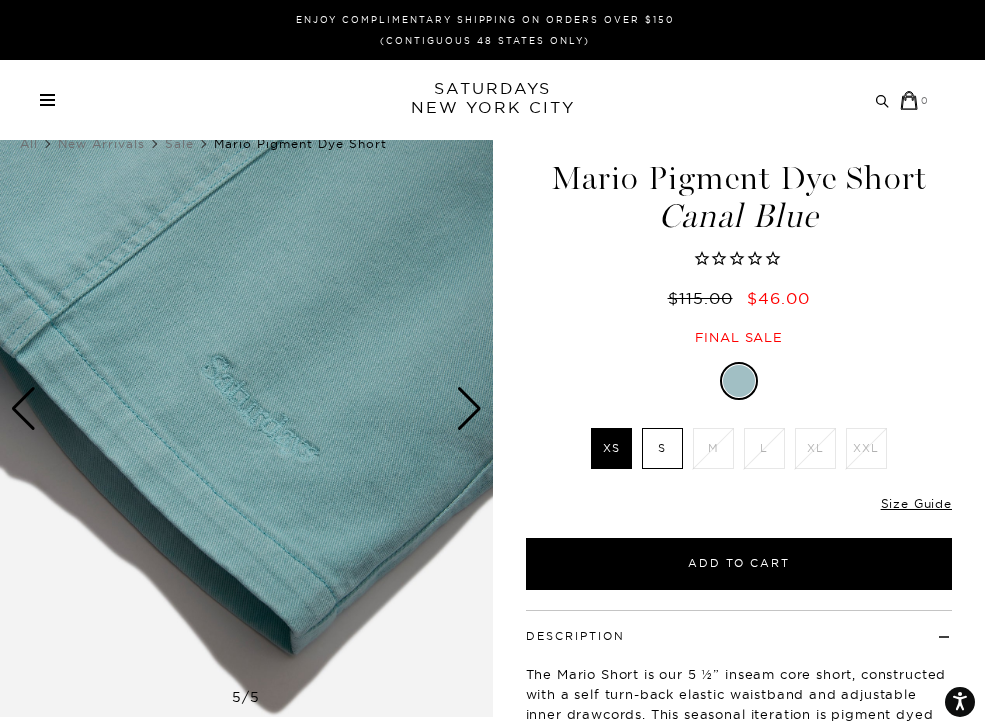 click at bounding box center (469, 409) 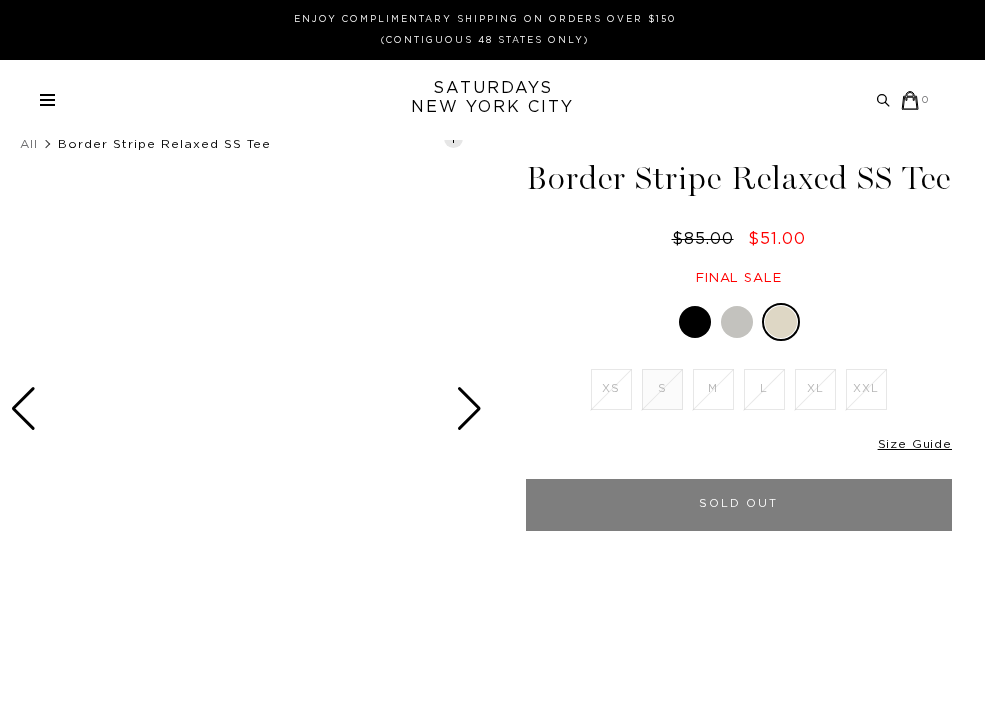 scroll, scrollTop: 0, scrollLeft: 0, axis: both 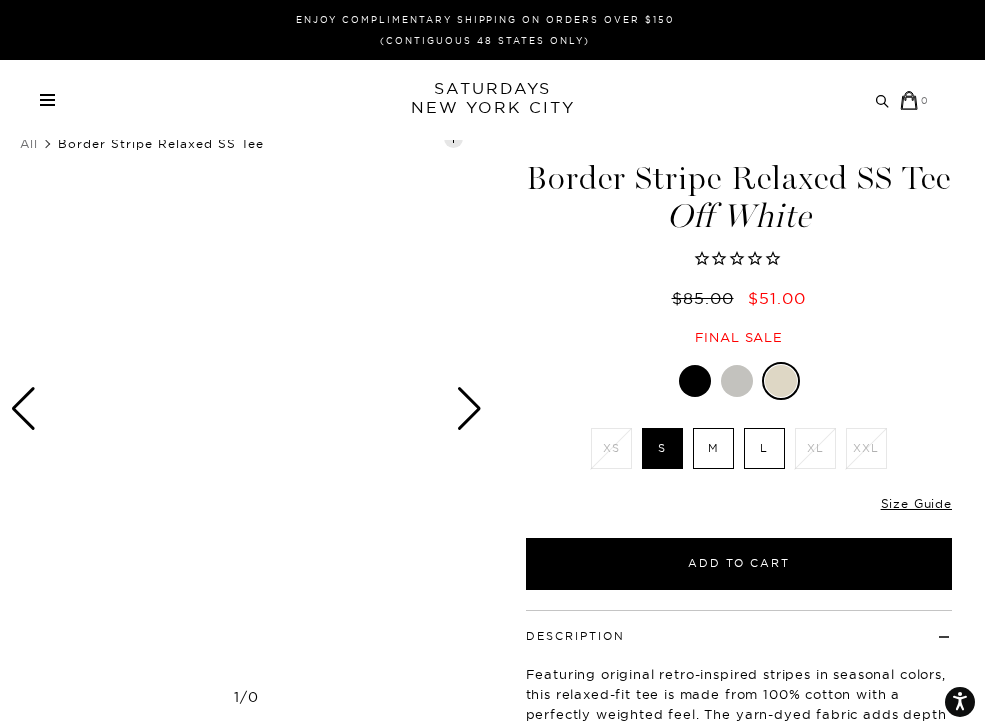 click at bounding box center [695, 381] 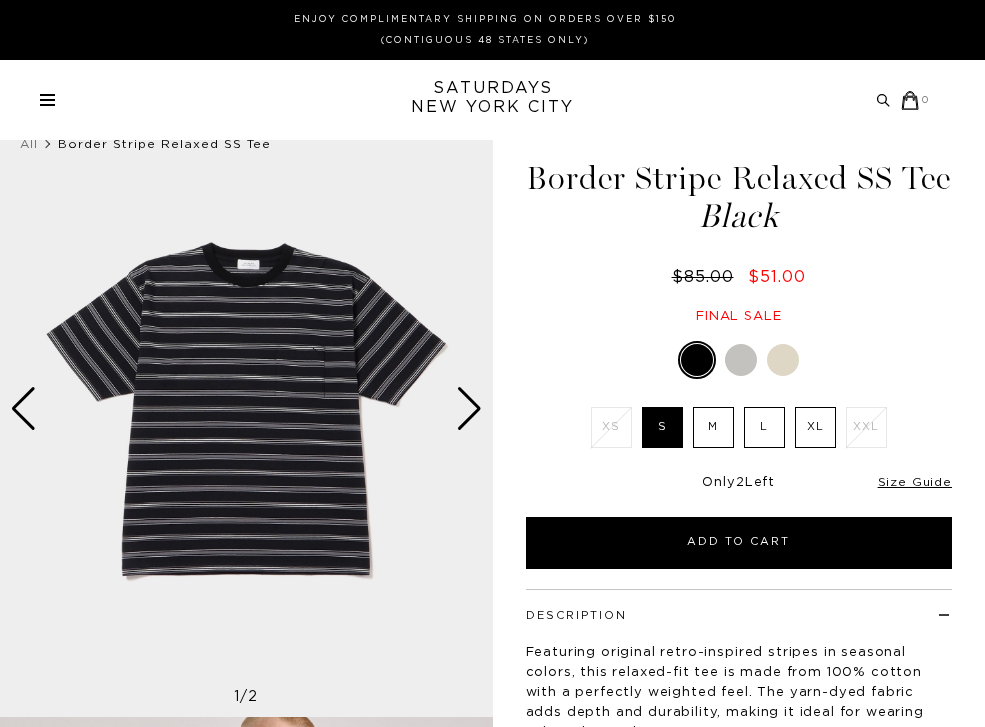 scroll, scrollTop: 0, scrollLeft: 0, axis: both 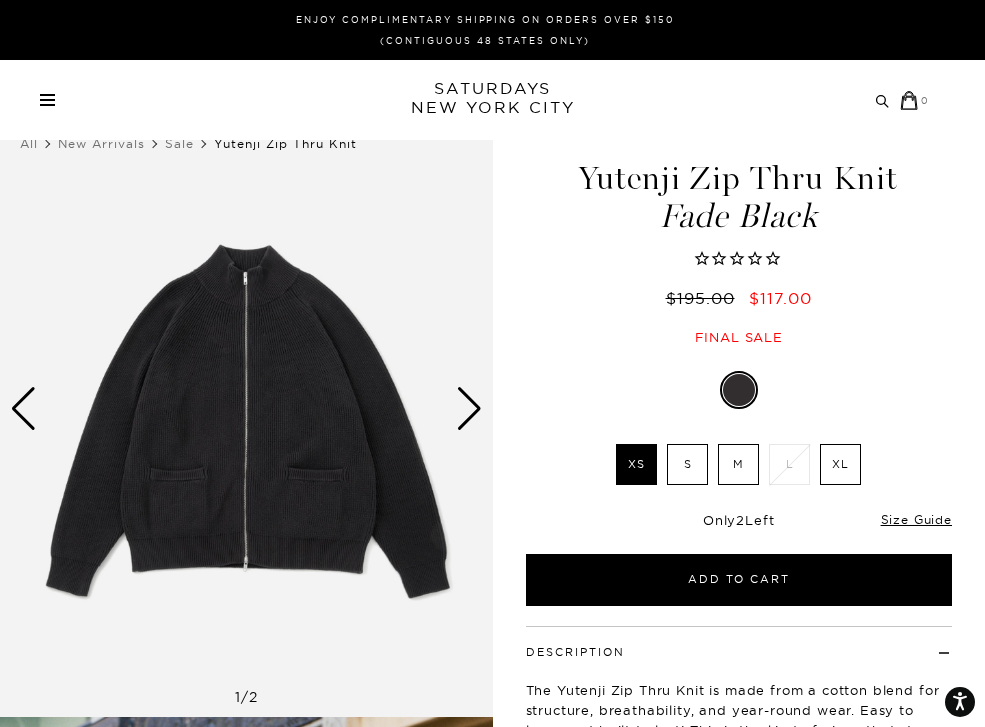 click at bounding box center [246, 409] 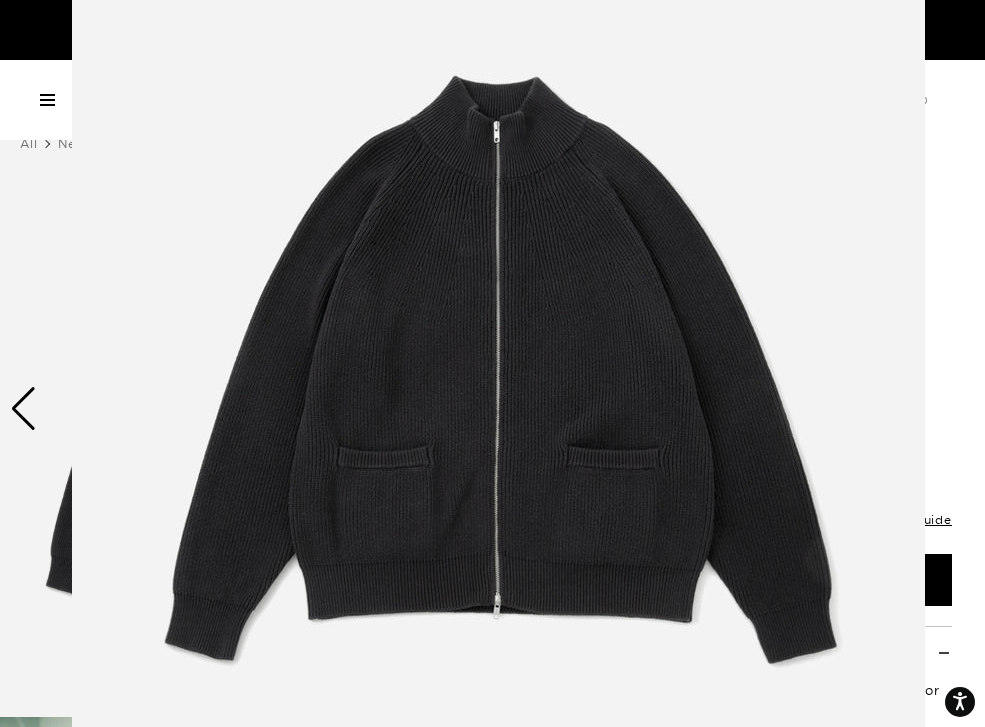 scroll, scrollTop: 164, scrollLeft: 0, axis: vertical 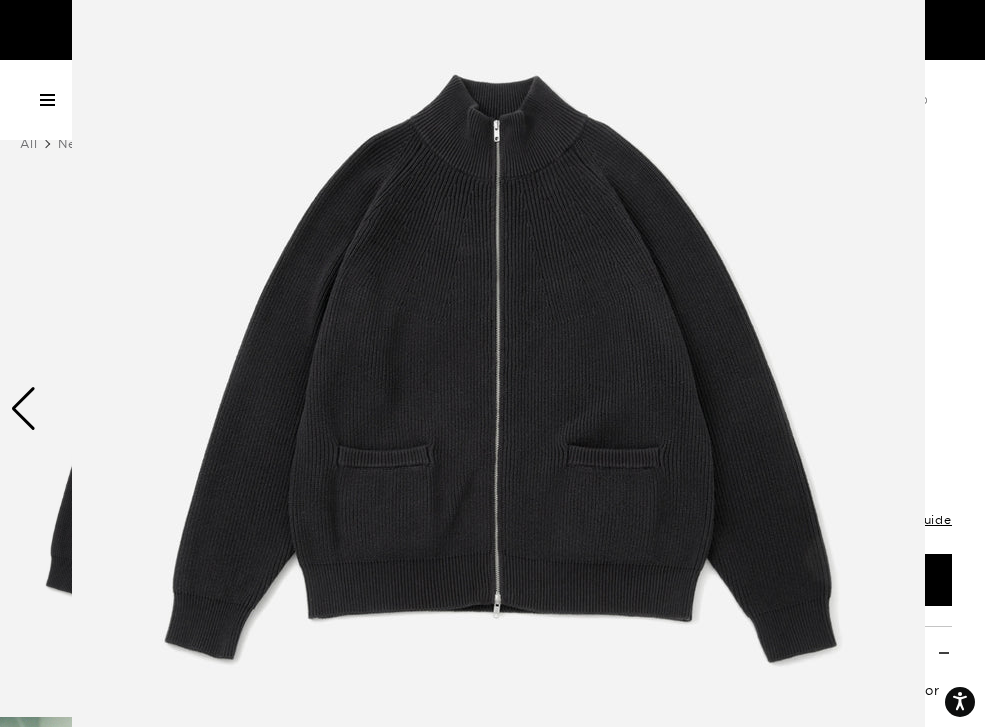 click at bounding box center [498, 348] 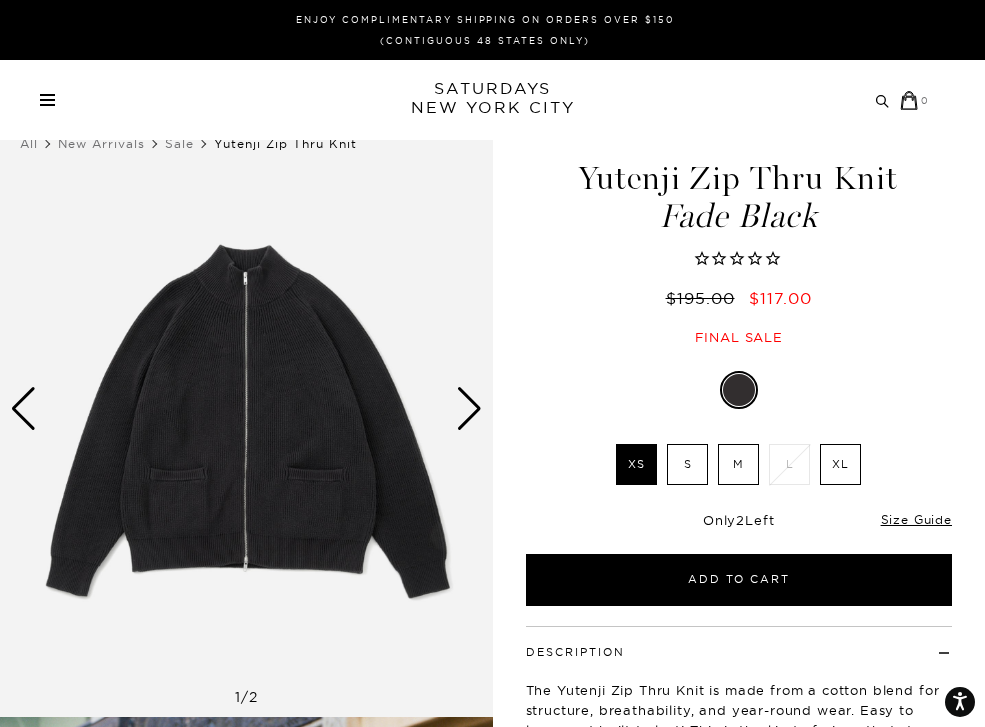 click at bounding box center (469, 409) 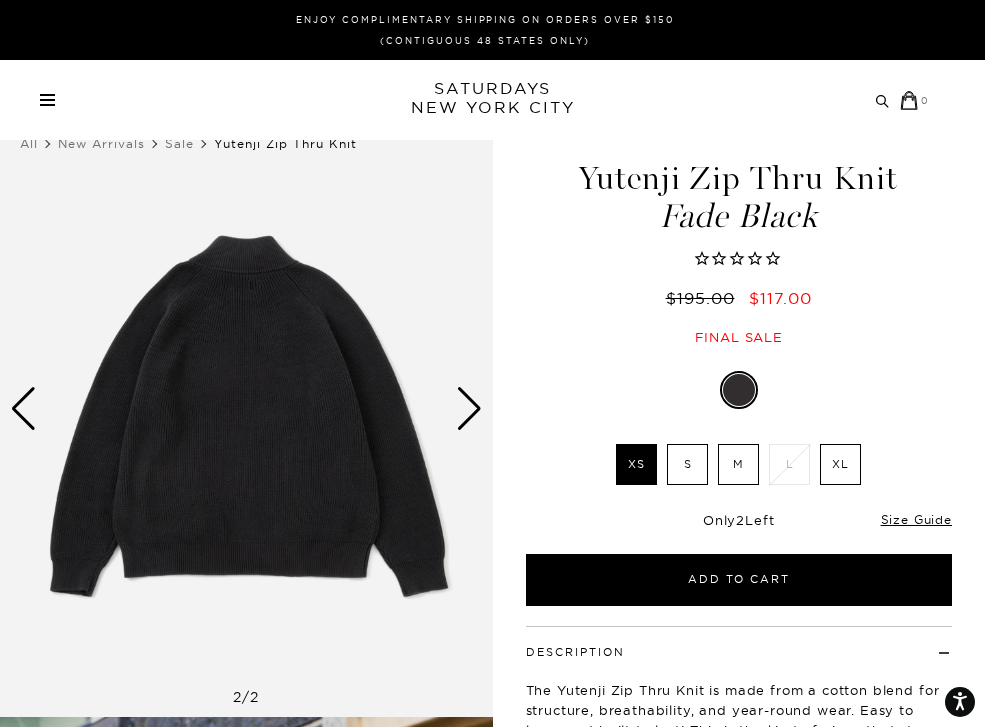 click at bounding box center (469, 409) 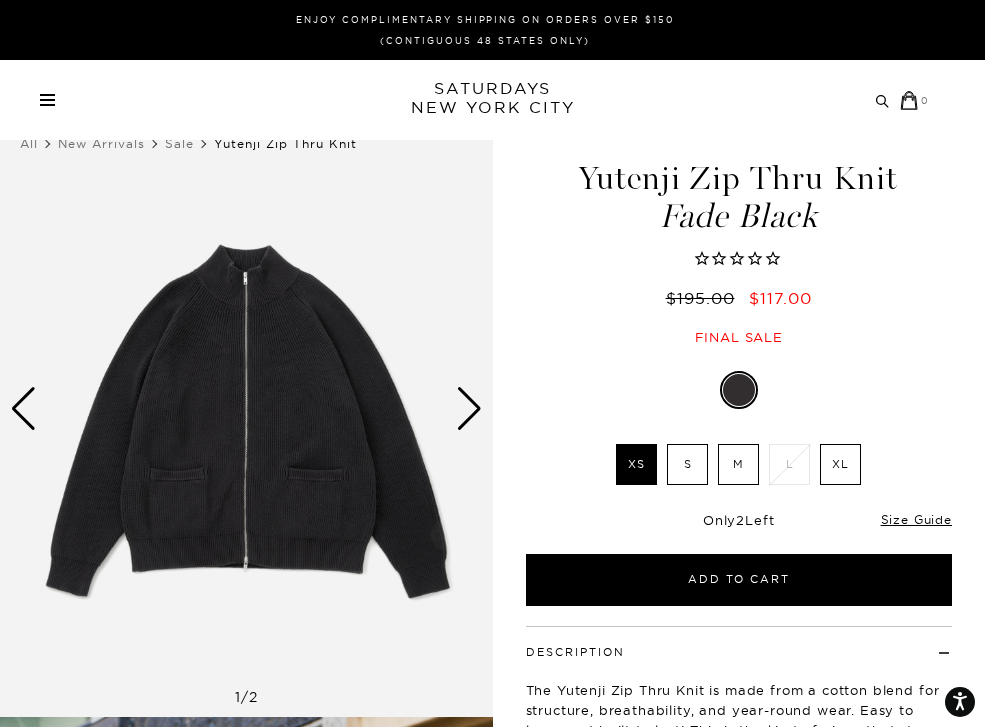 click at bounding box center (469, 409) 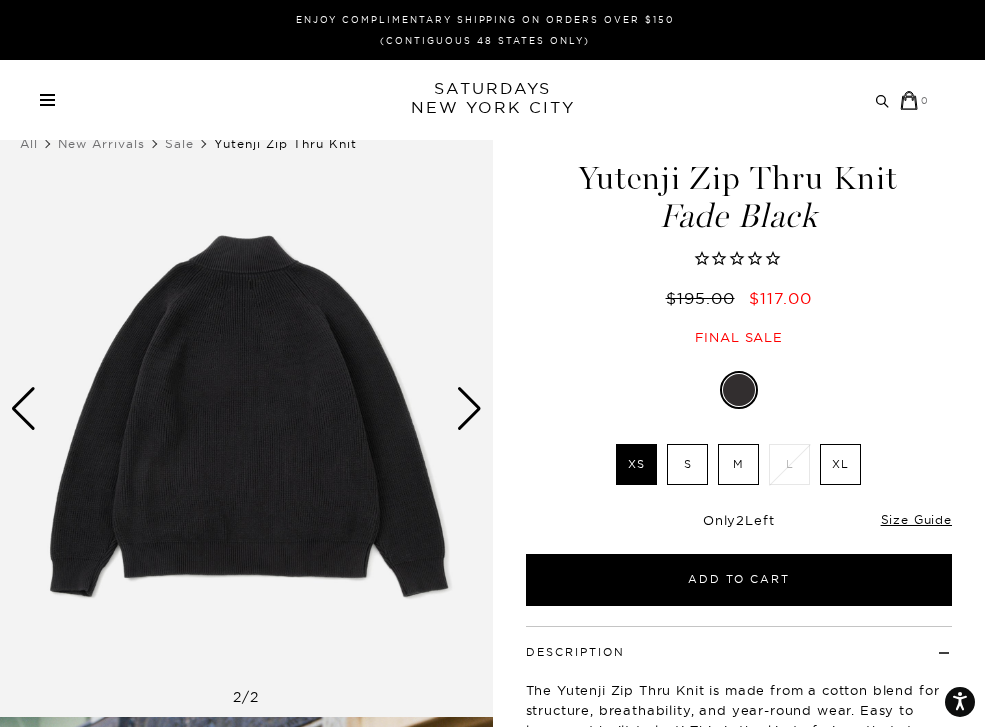 click at bounding box center (469, 409) 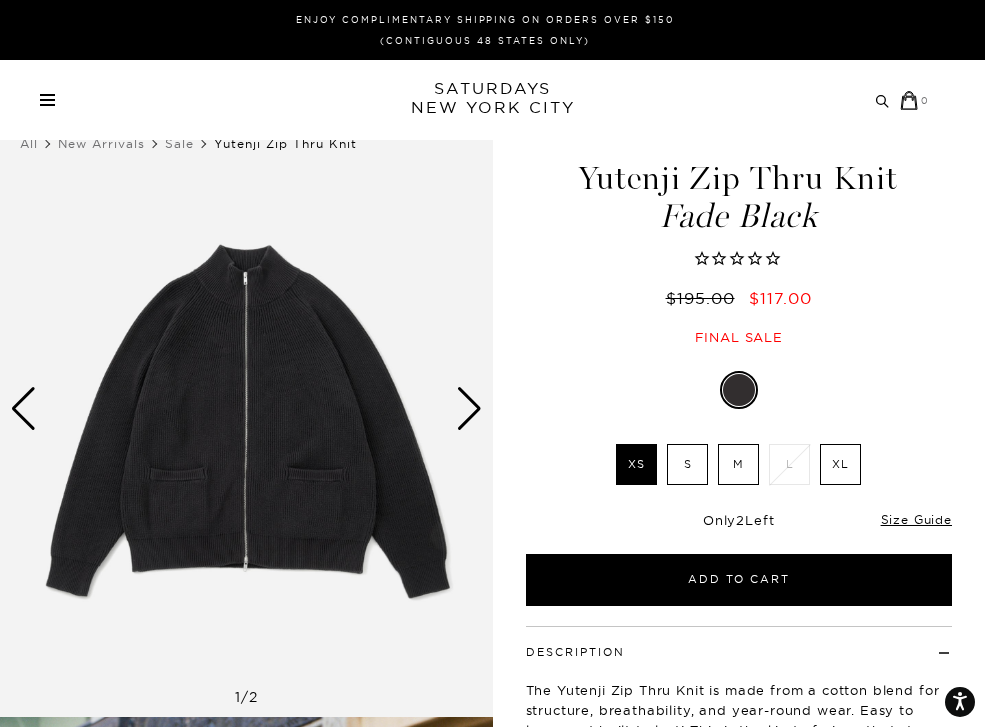 click at bounding box center [246, 409] 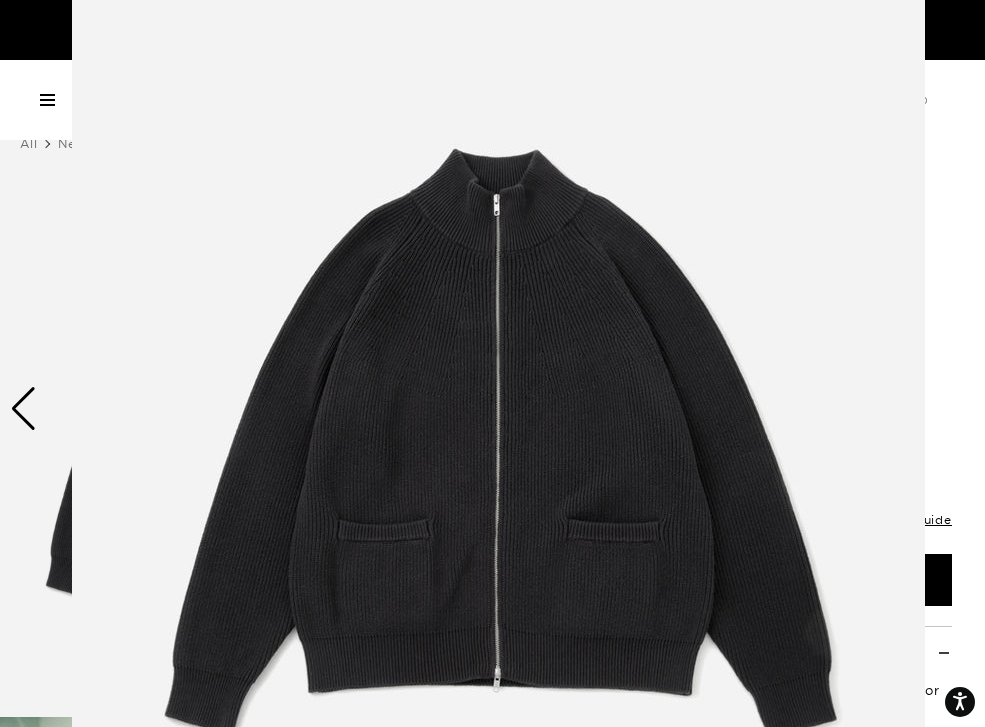 scroll, scrollTop: 87, scrollLeft: 0, axis: vertical 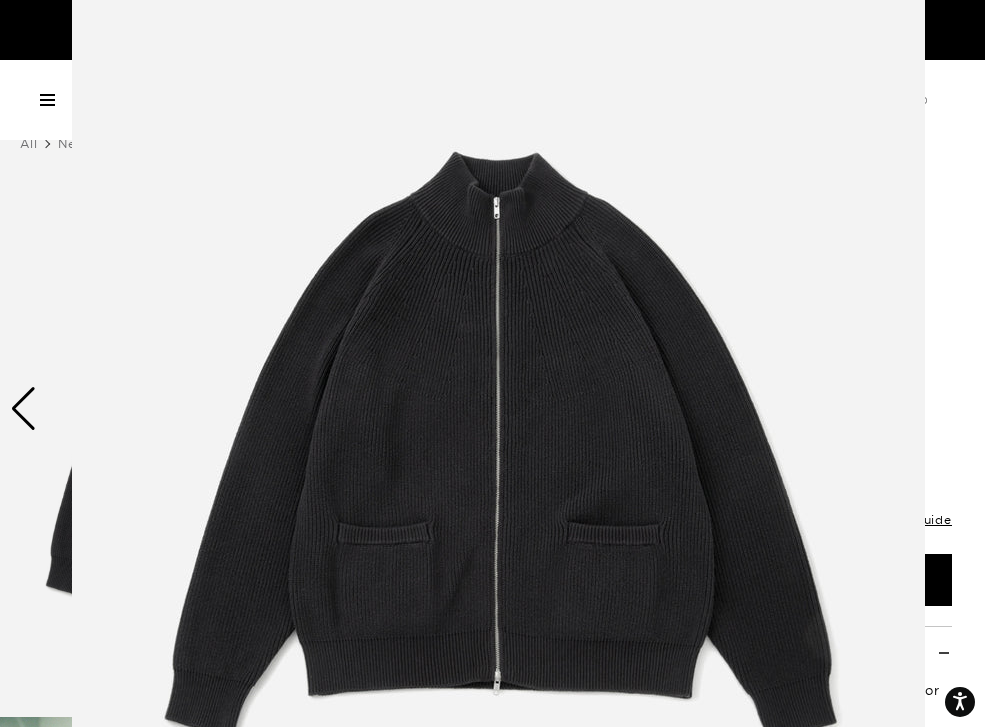 click at bounding box center (492, 363) 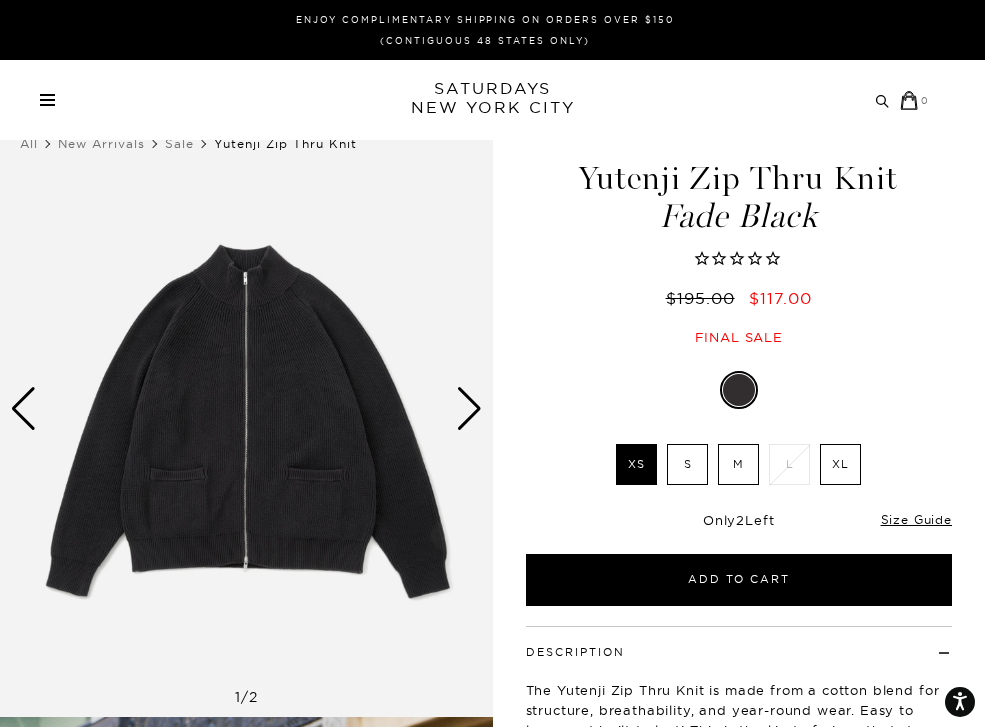 click at bounding box center (469, 409) 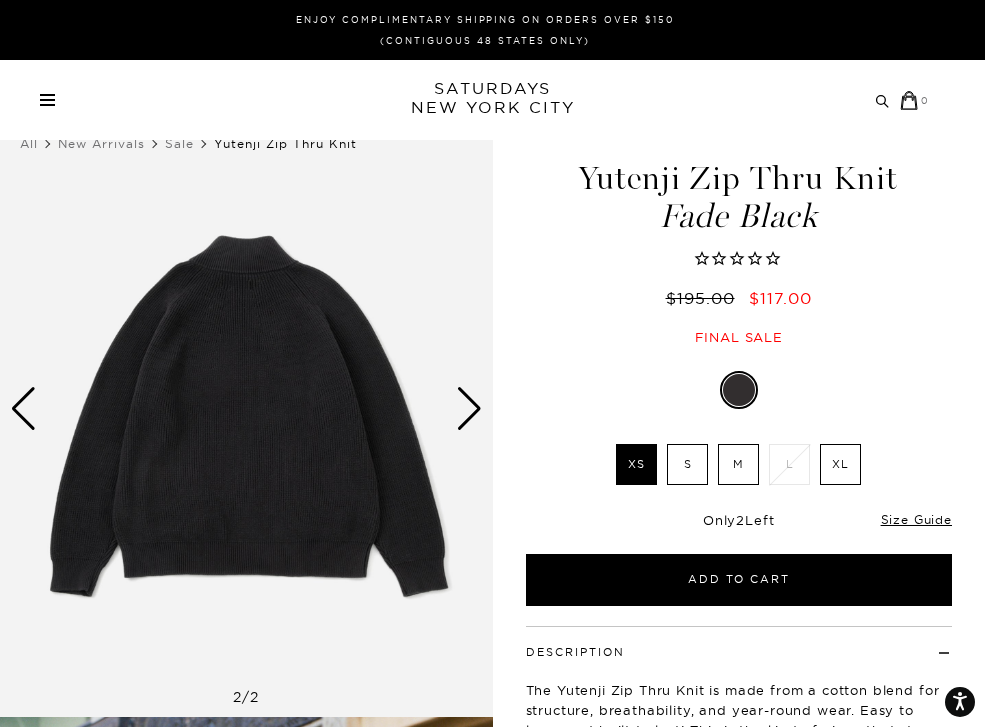 click at bounding box center [469, 409] 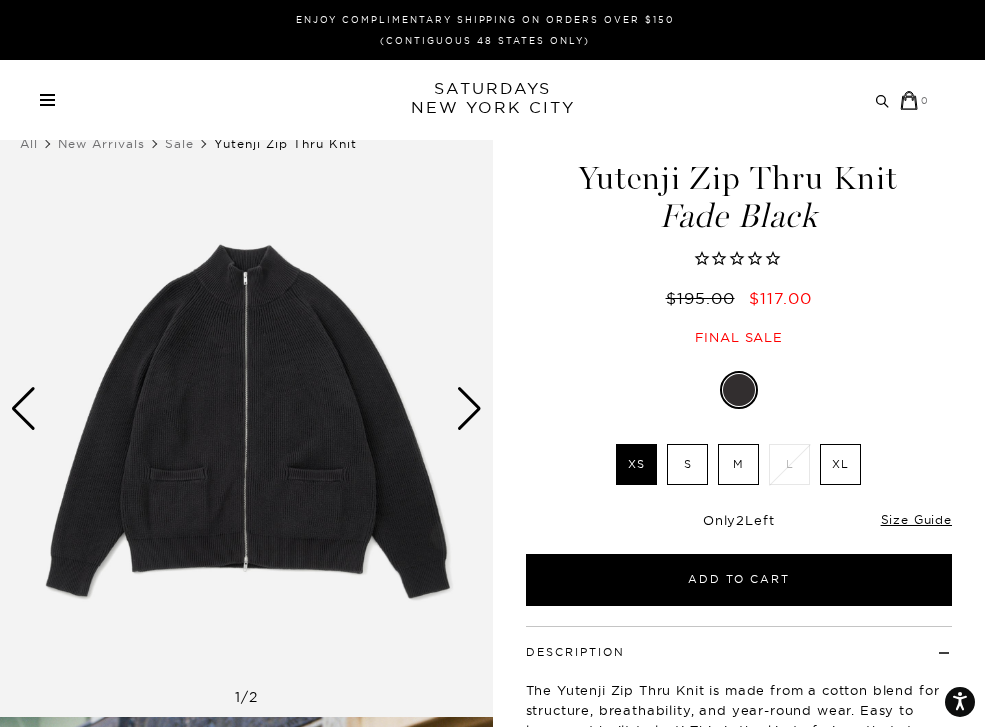click at bounding box center (469, 409) 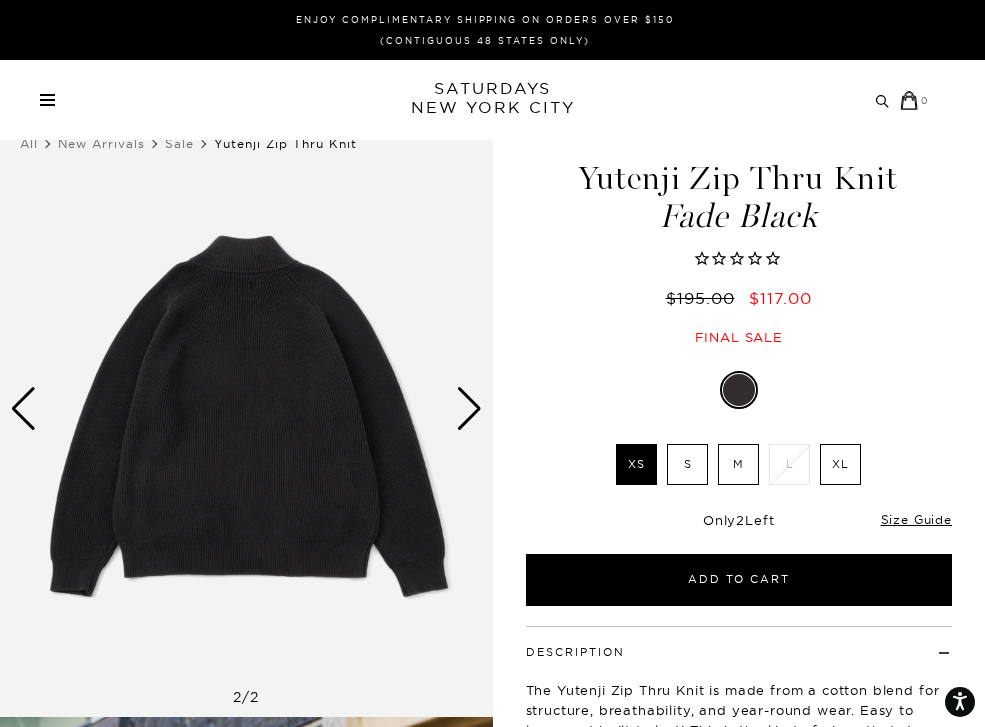 click at bounding box center (469, 409) 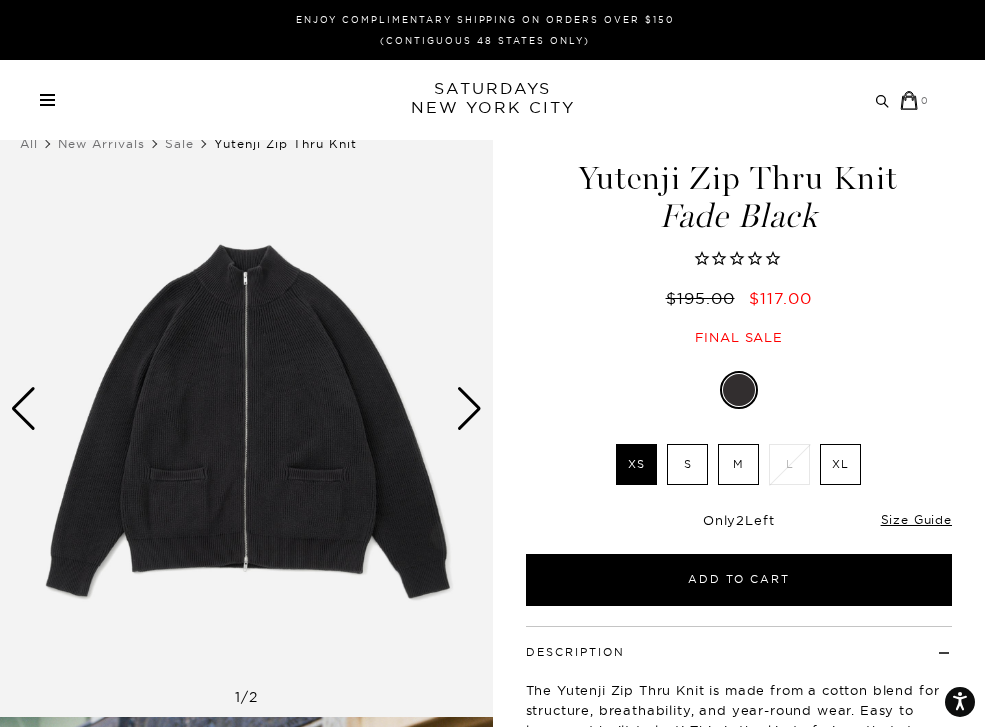 click at bounding box center (469, 409) 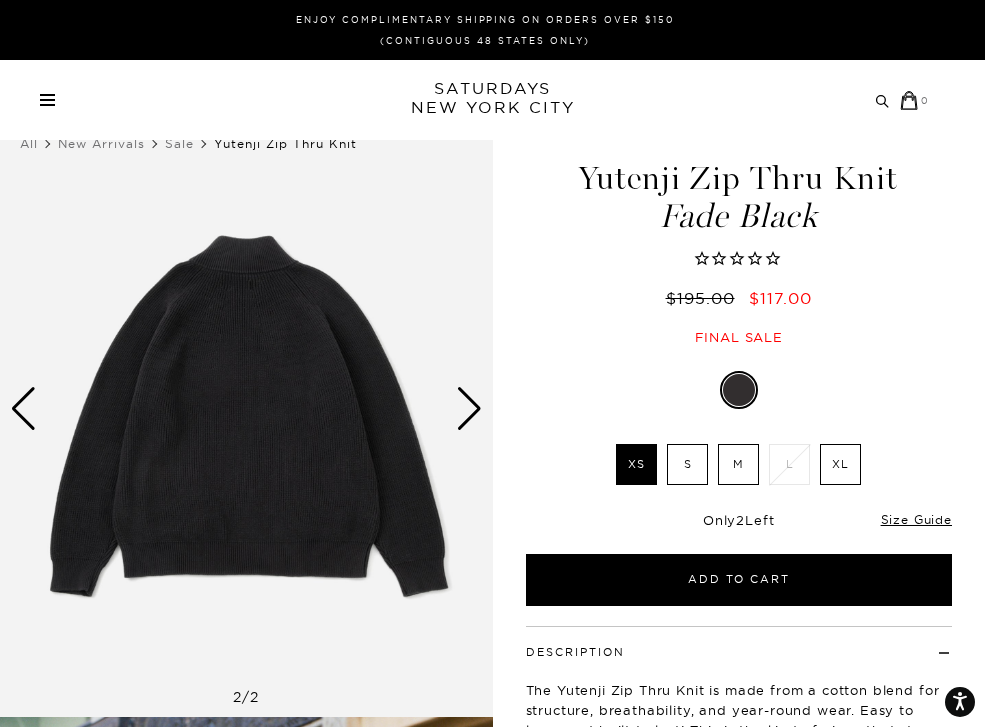 click at bounding box center [469, 409] 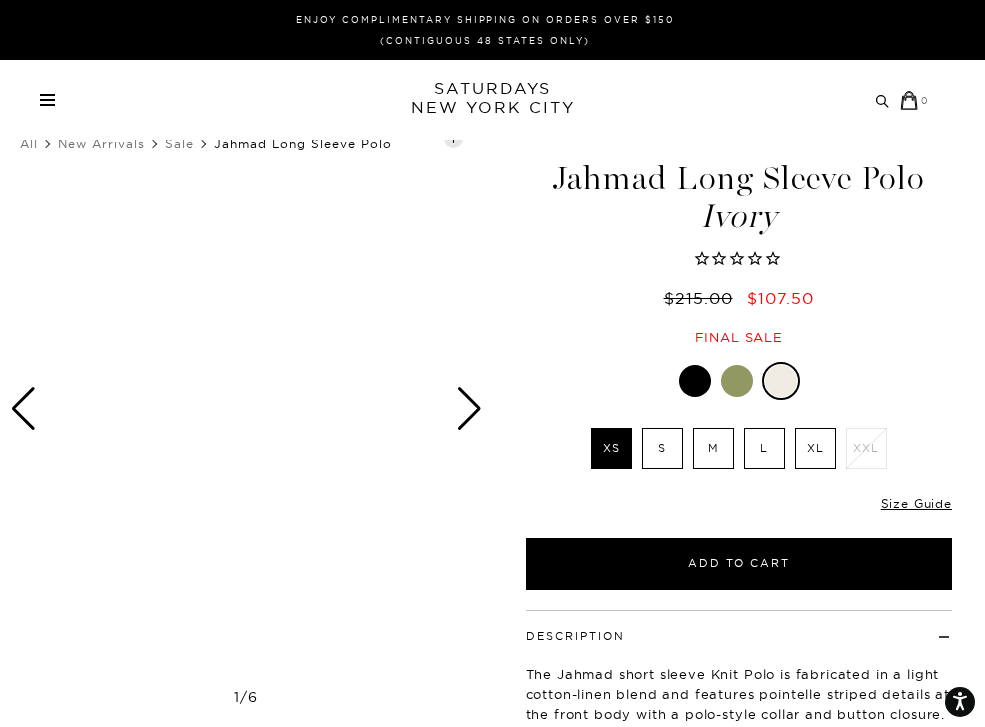 scroll, scrollTop: 0, scrollLeft: 0, axis: both 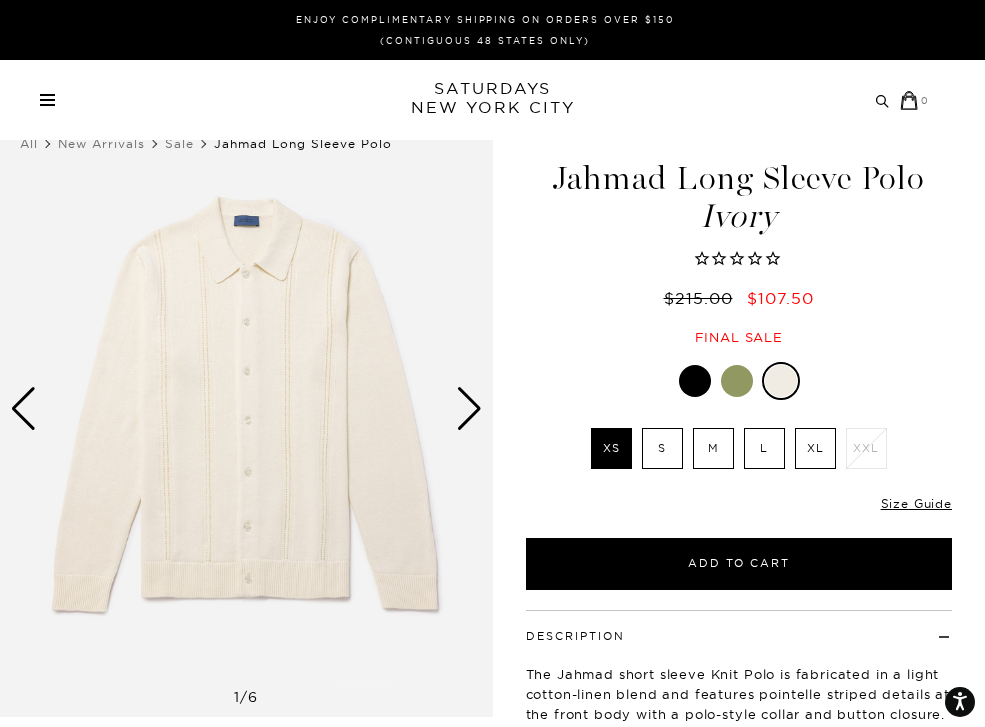 click at bounding box center (695, 381) 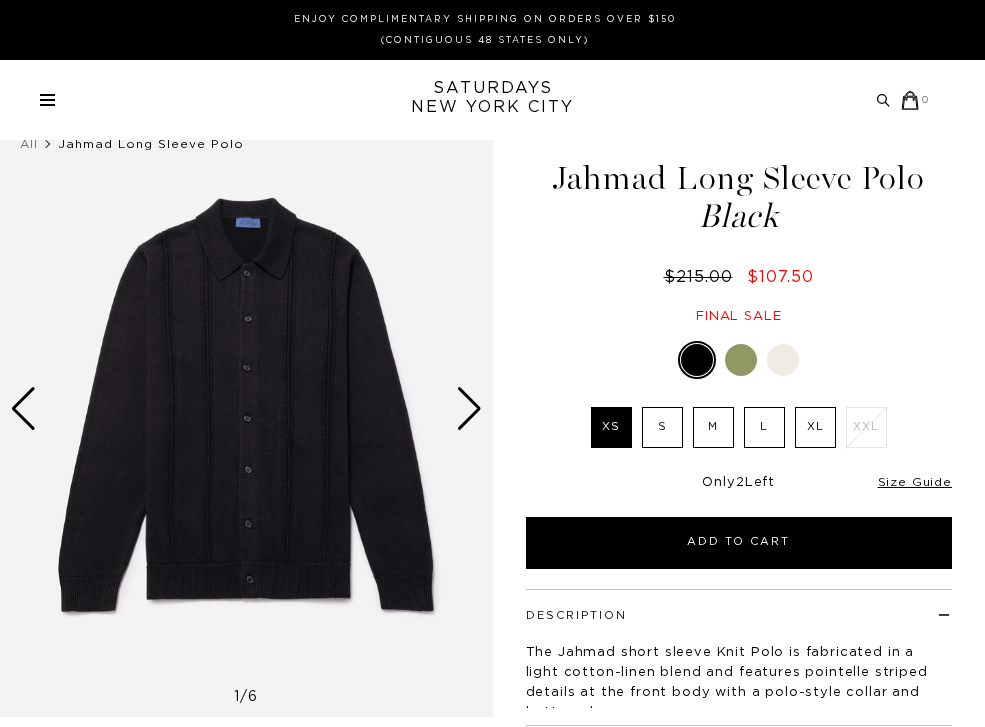 scroll, scrollTop: 0, scrollLeft: 0, axis: both 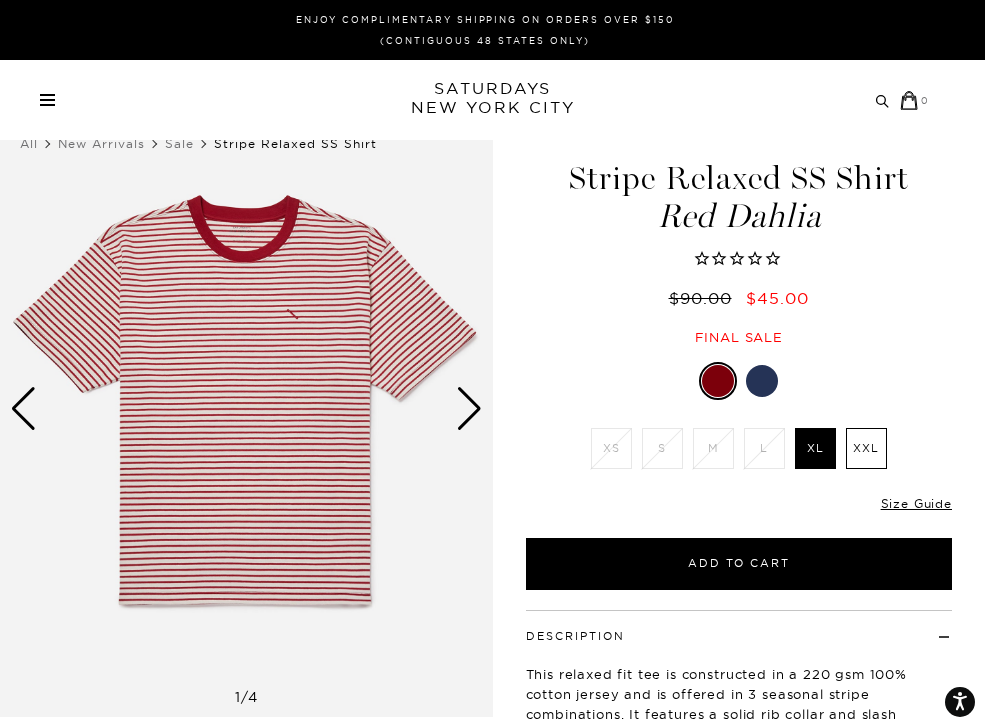 click at bounding box center [762, 381] 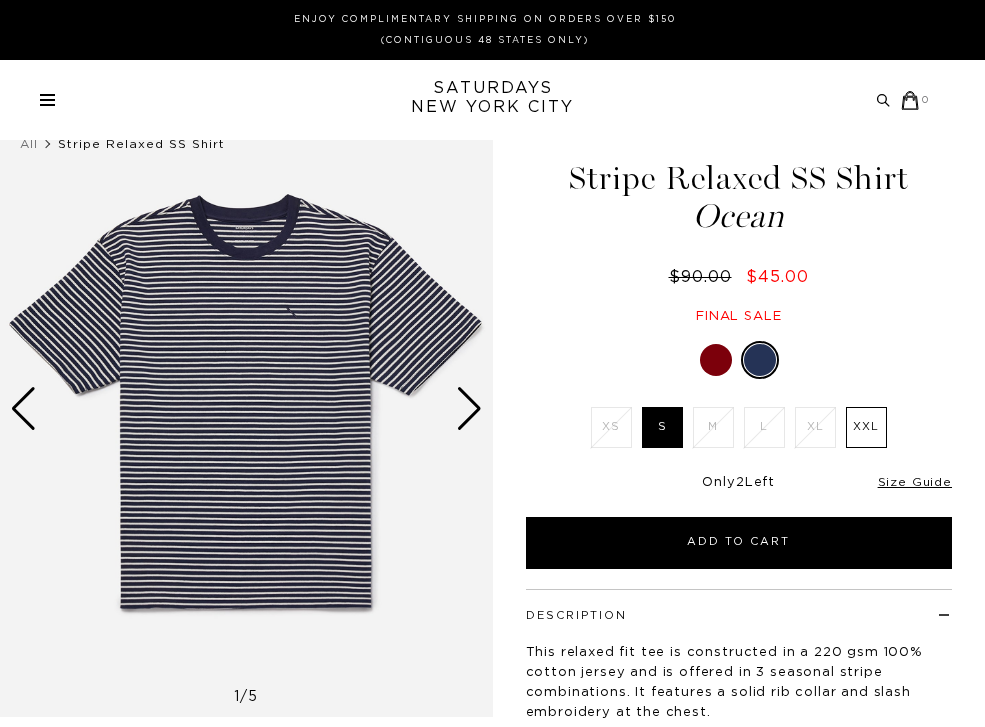 scroll, scrollTop: 0, scrollLeft: 0, axis: both 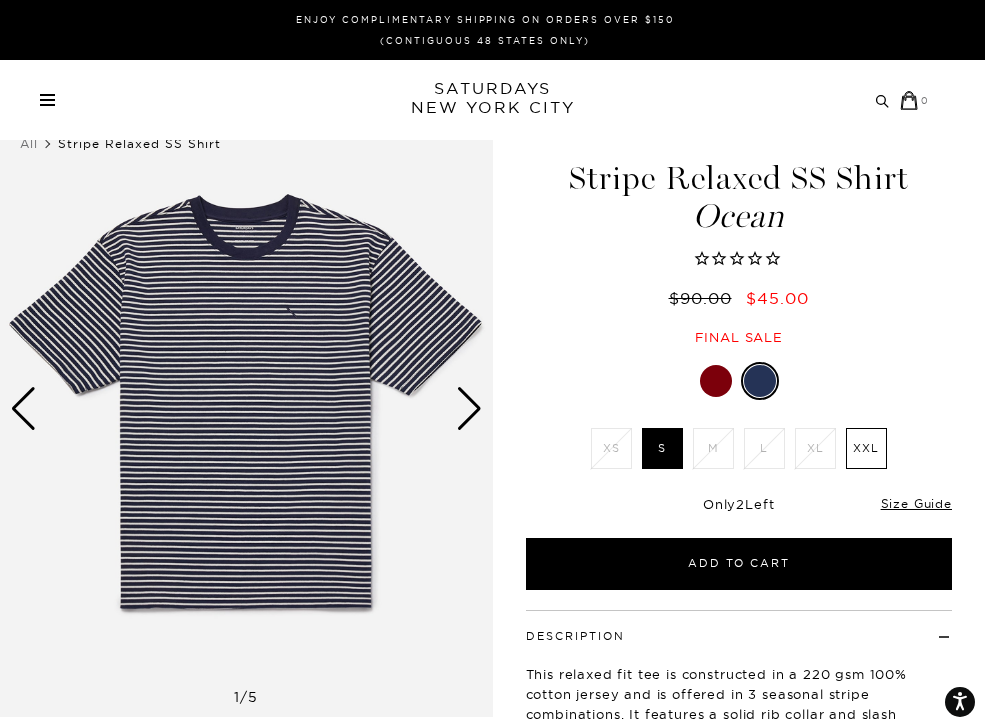 click at bounding box center [716, 381] 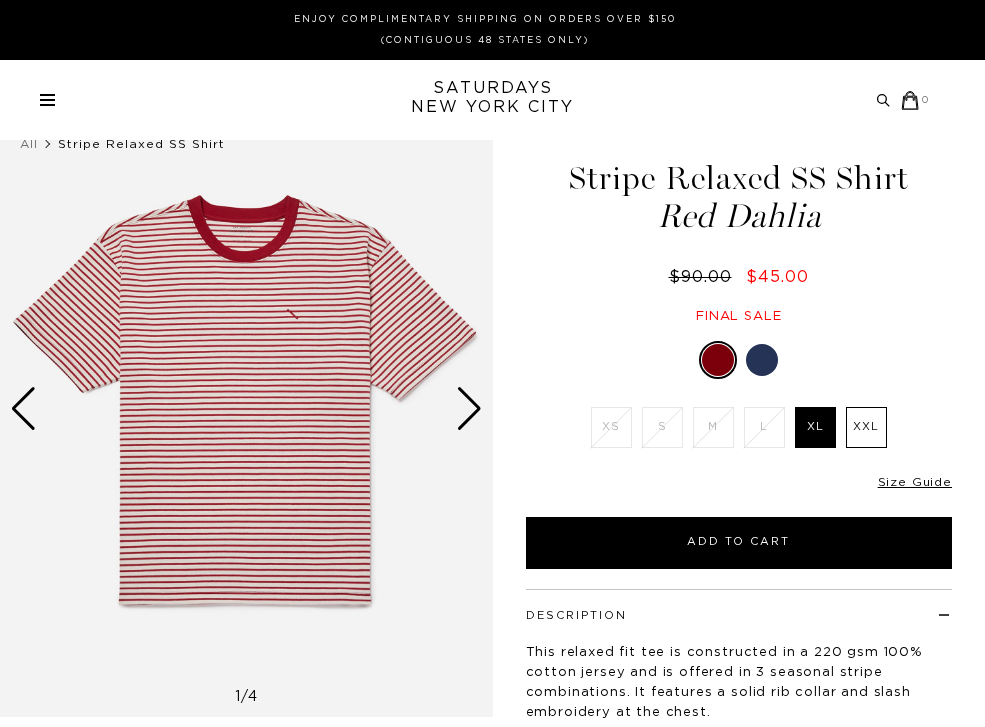 scroll, scrollTop: 0, scrollLeft: 0, axis: both 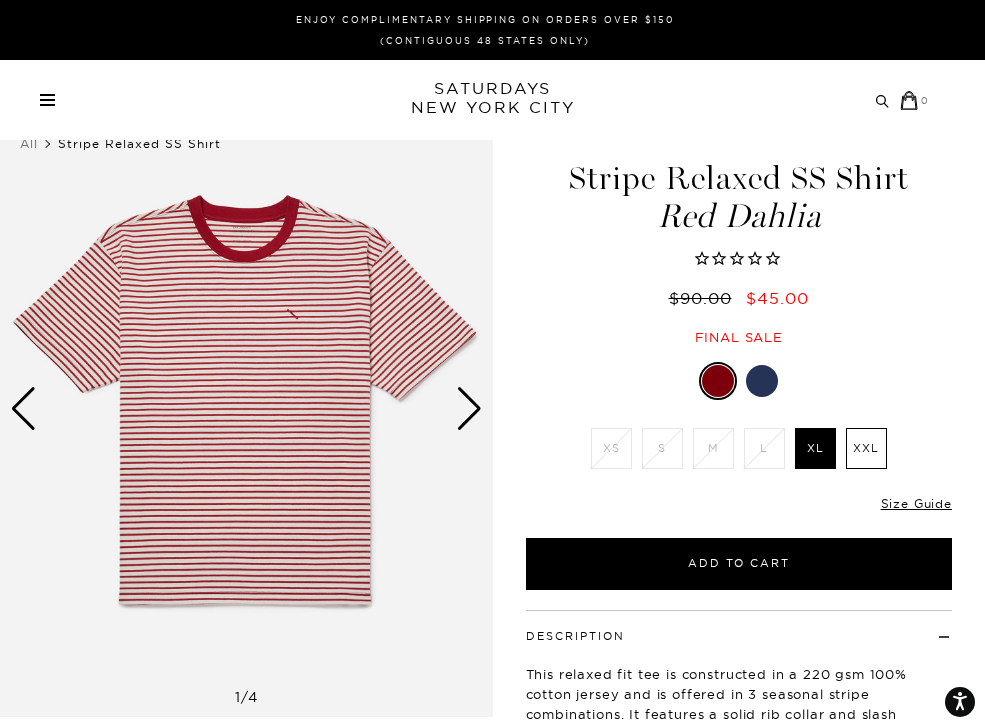 click at bounding box center [762, 381] 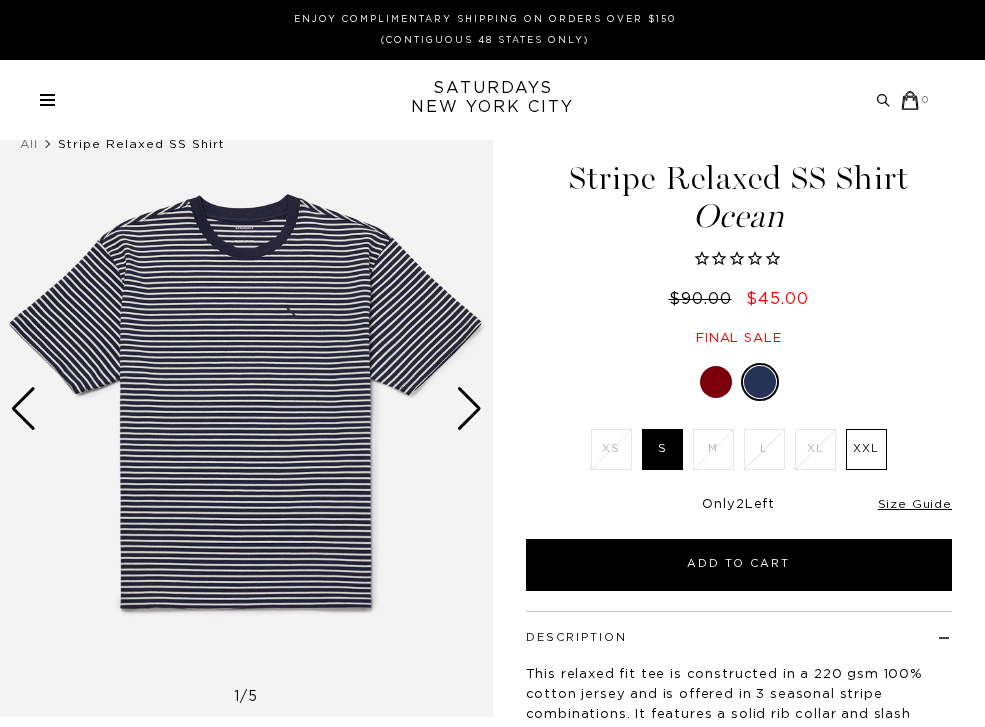 scroll, scrollTop: 0, scrollLeft: 0, axis: both 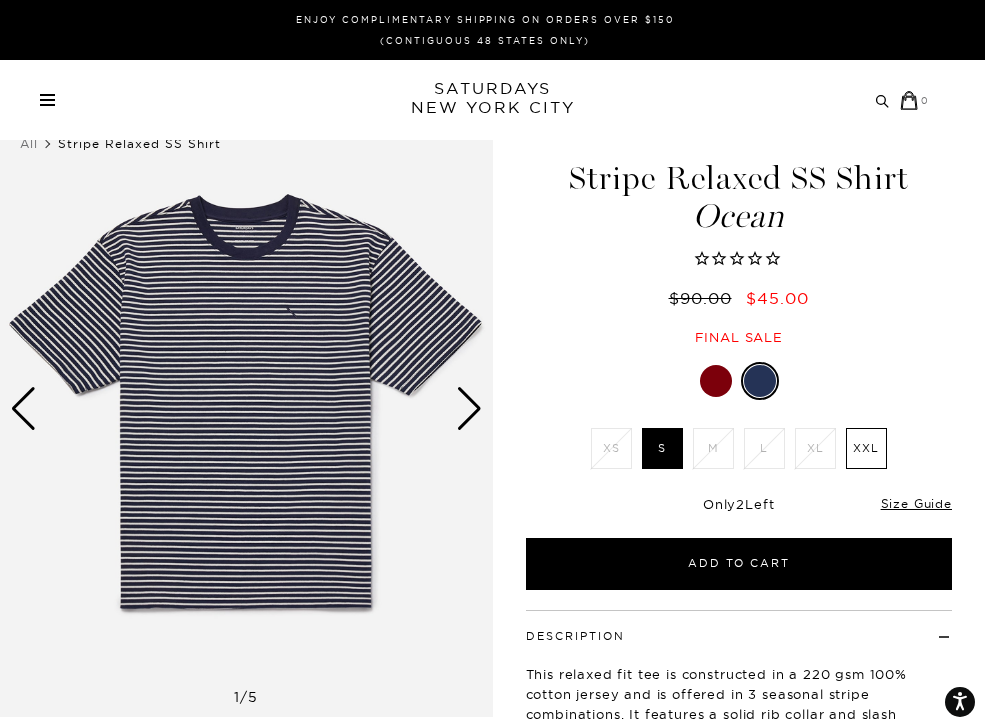click at bounding box center [469, 409] 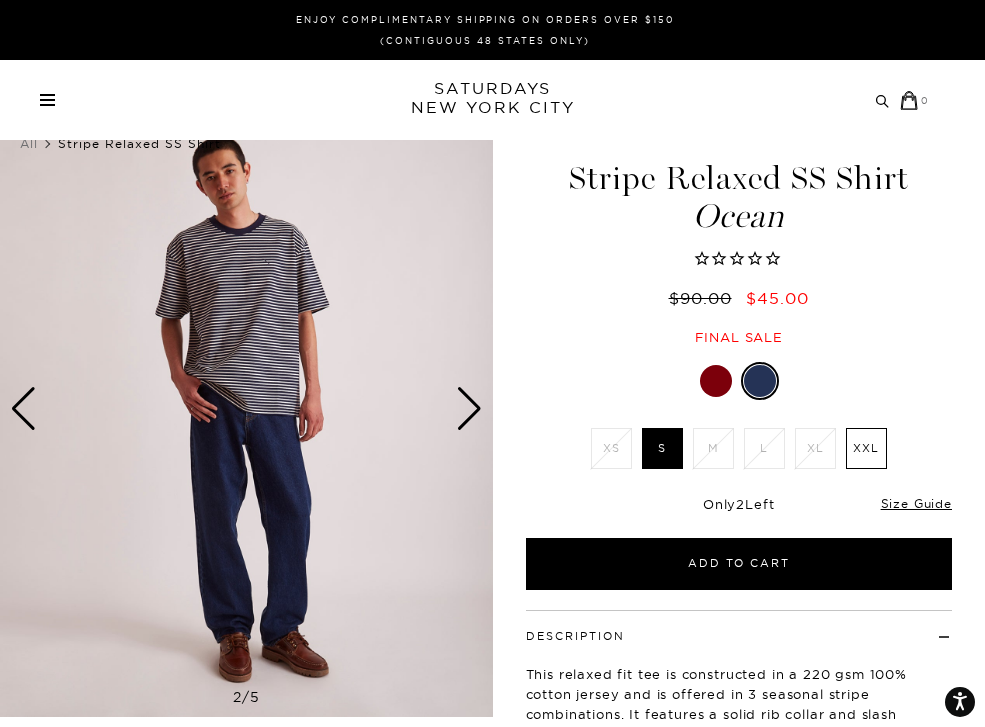 click at bounding box center [469, 409] 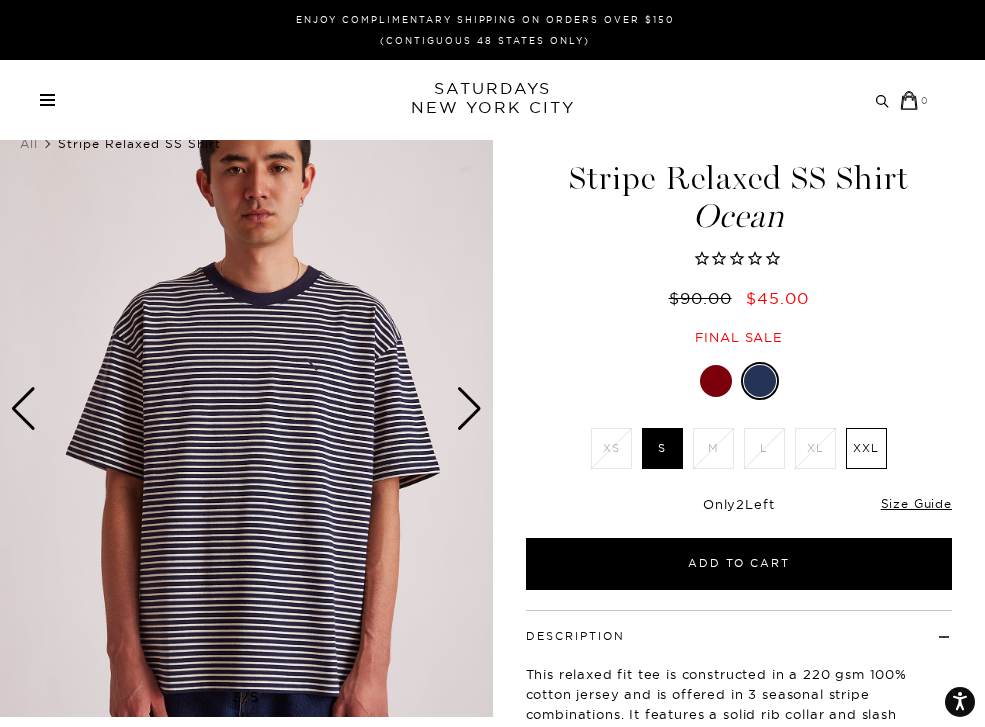 click at bounding box center (469, 409) 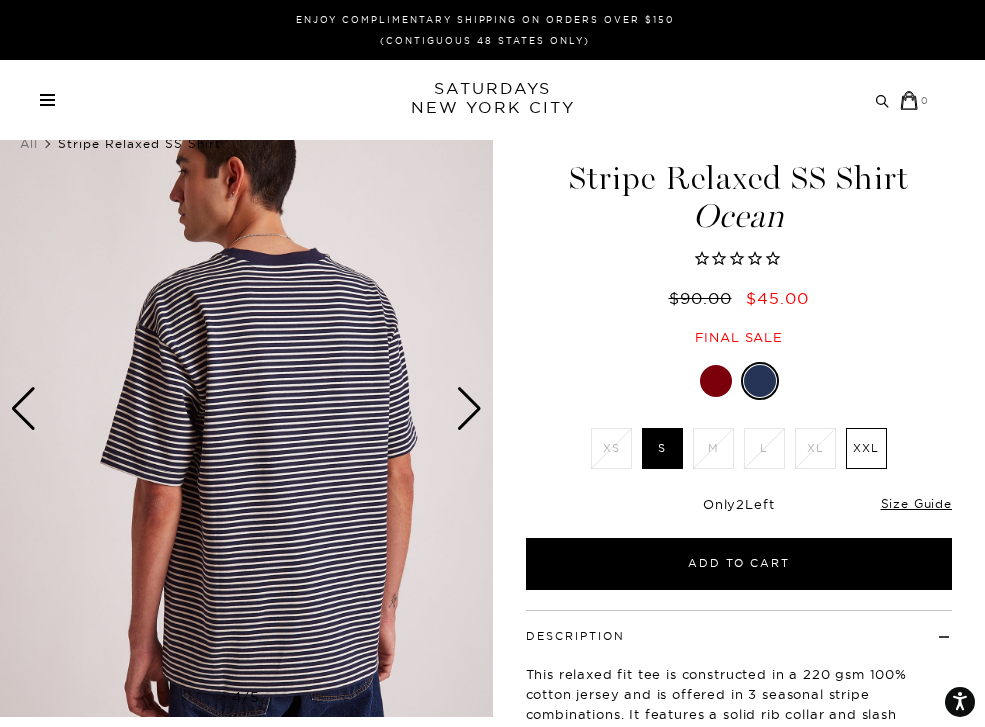 click at bounding box center [469, 409] 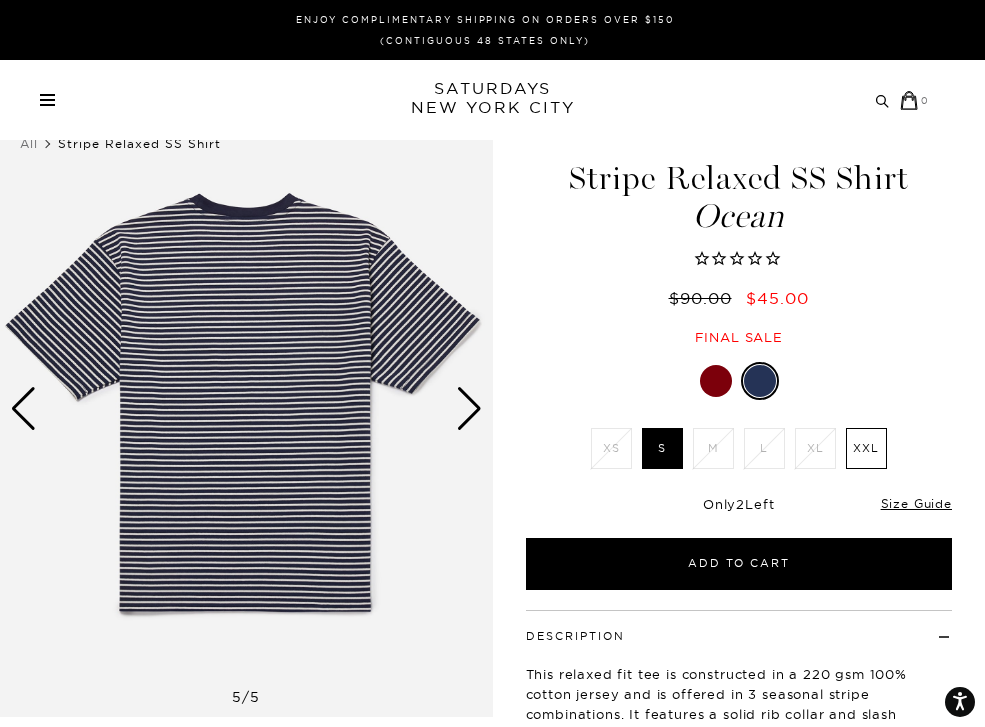 click at bounding box center (469, 409) 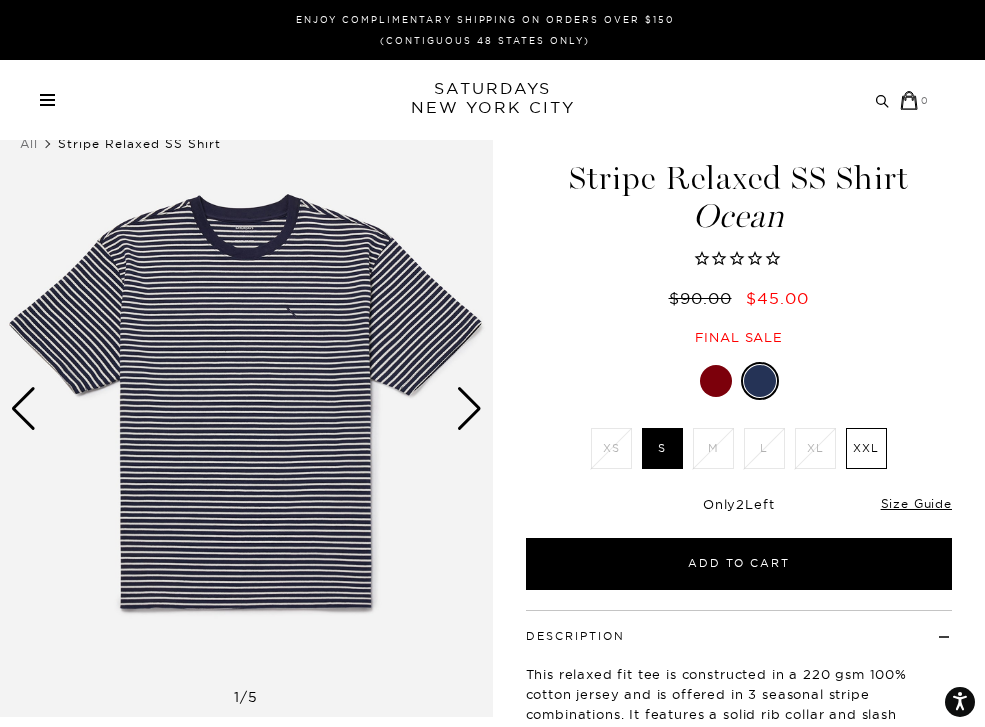 click at bounding box center (469, 409) 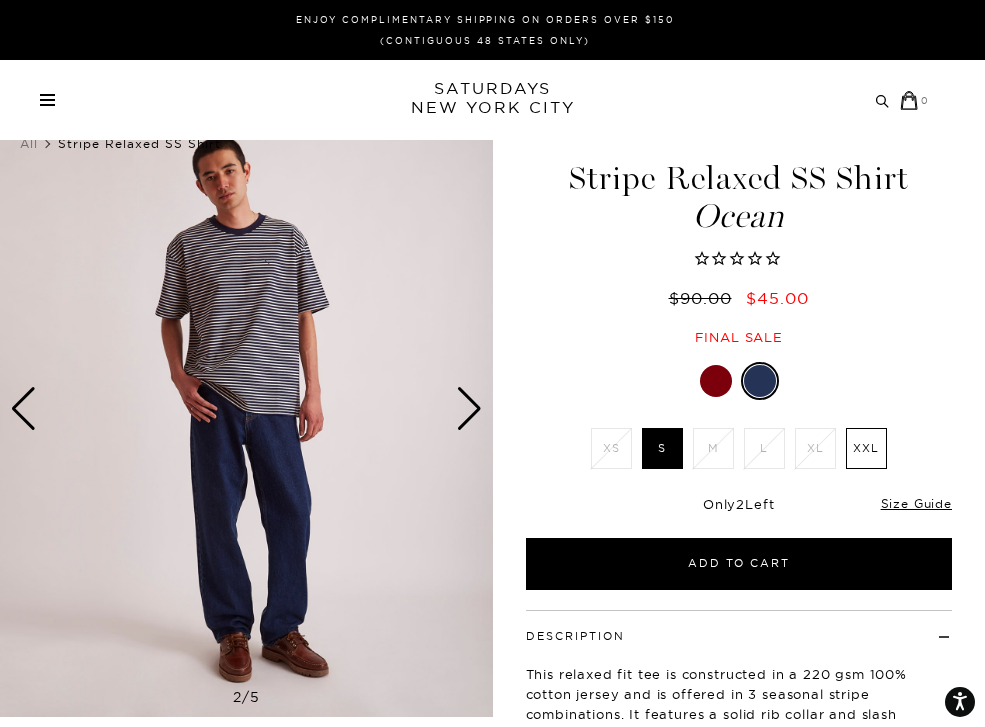 click at bounding box center (469, 409) 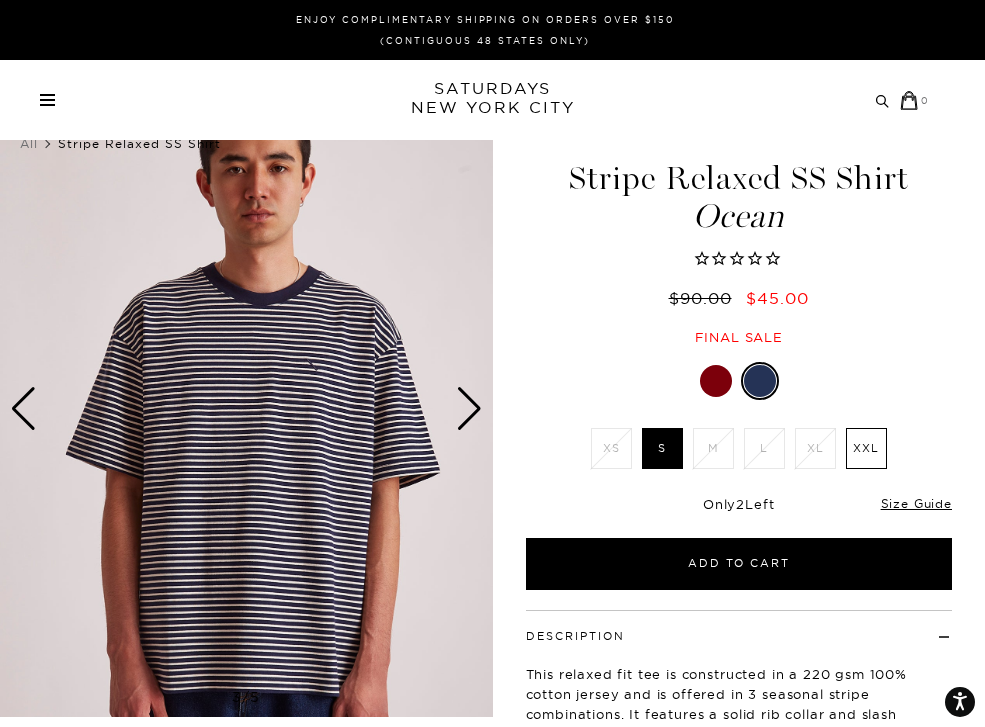 click at bounding box center [469, 409] 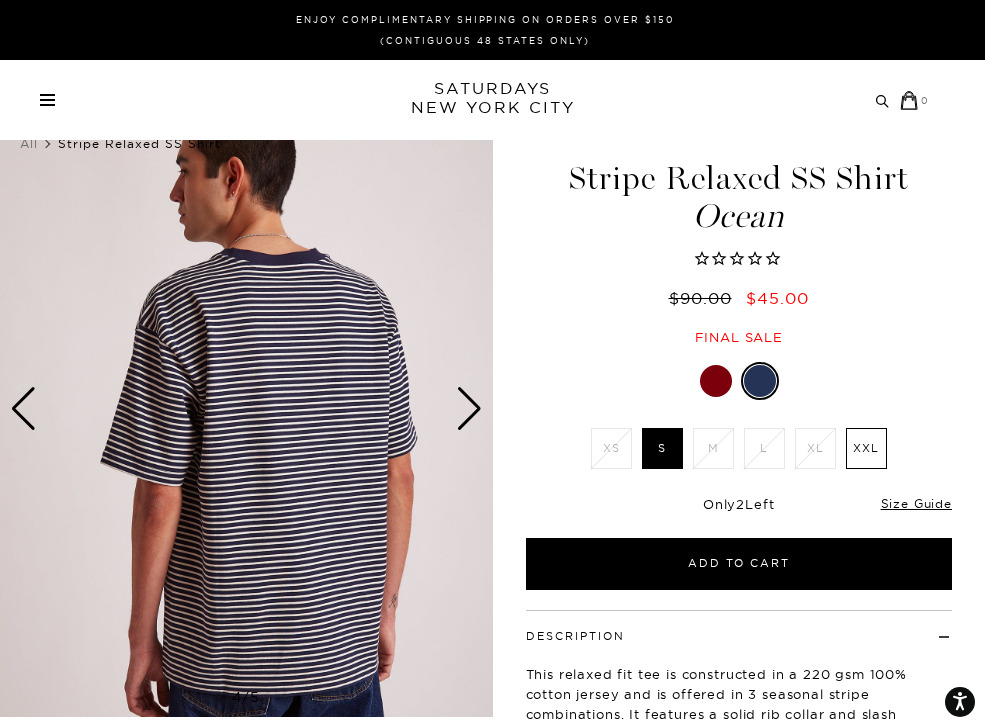 click at bounding box center [469, 409] 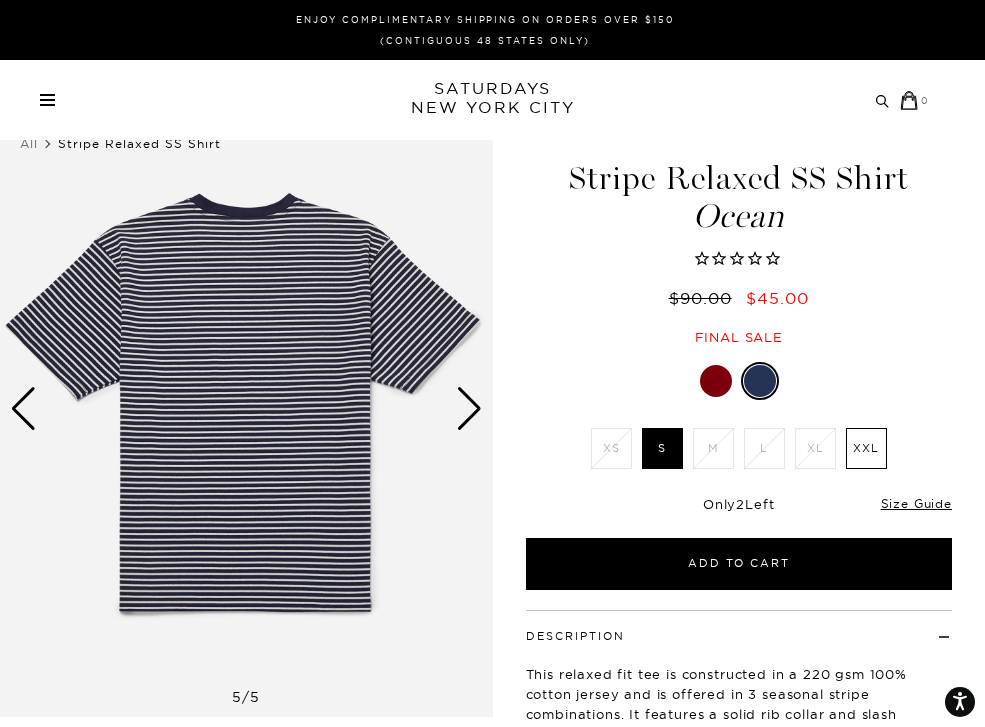 click at bounding box center (469, 409) 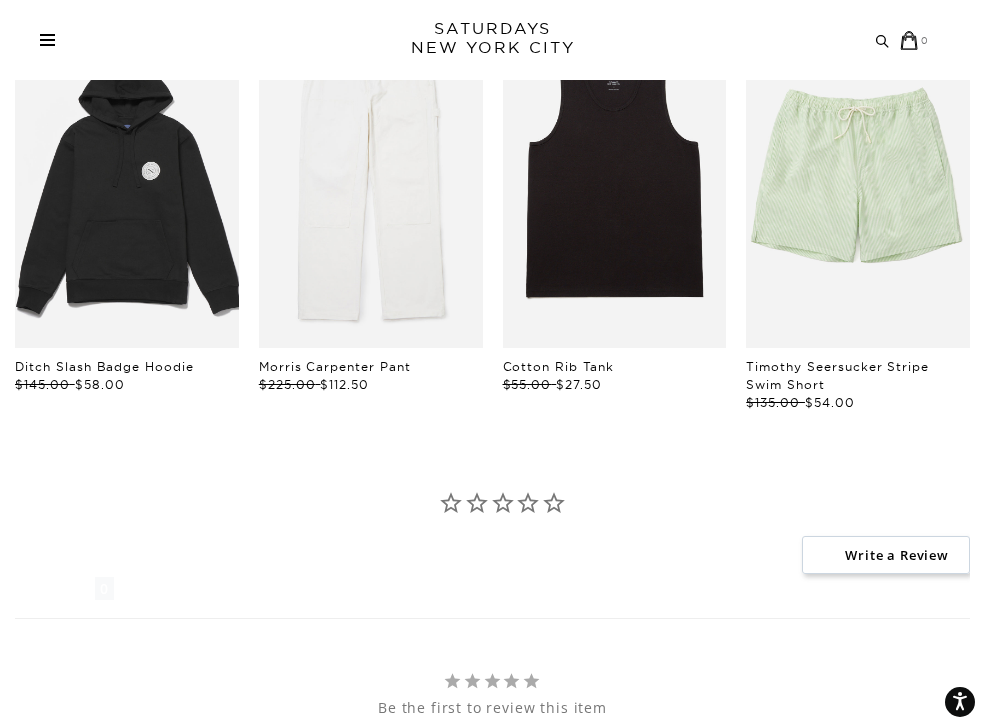 scroll, scrollTop: 1018, scrollLeft: 0, axis: vertical 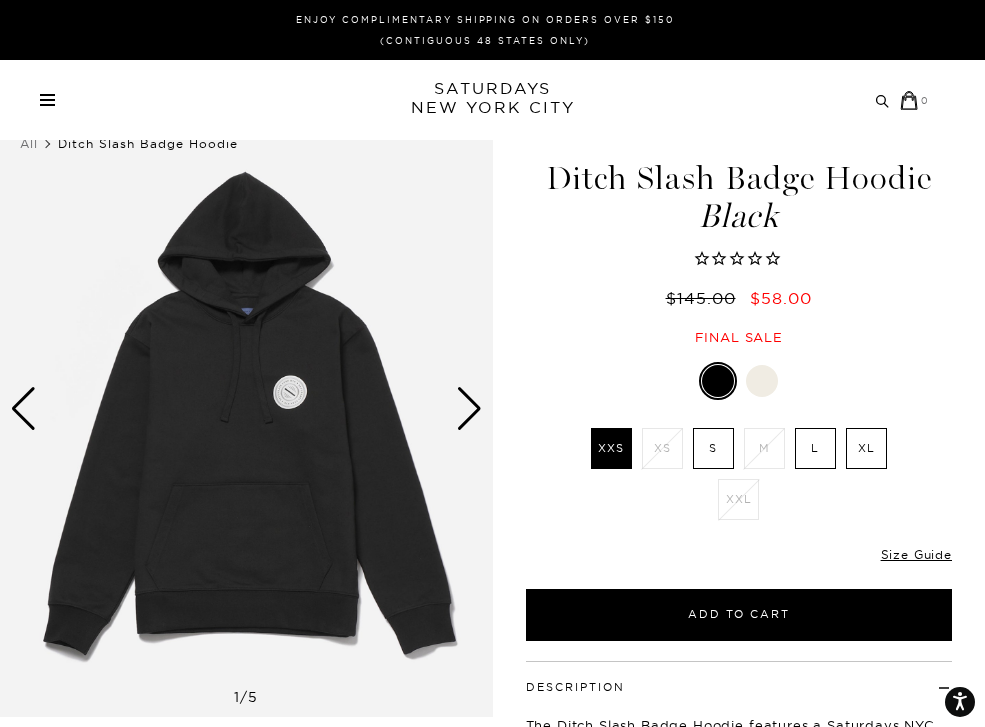 click at bounding box center (246, 409) 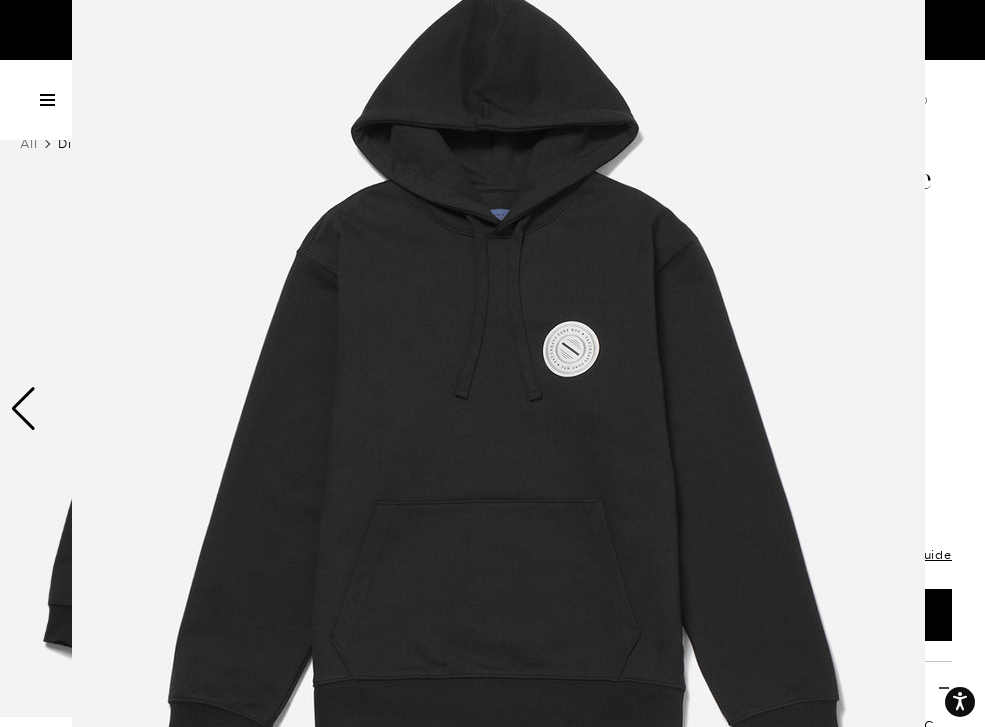 scroll, scrollTop: 132, scrollLeft: 0, axis: vertical 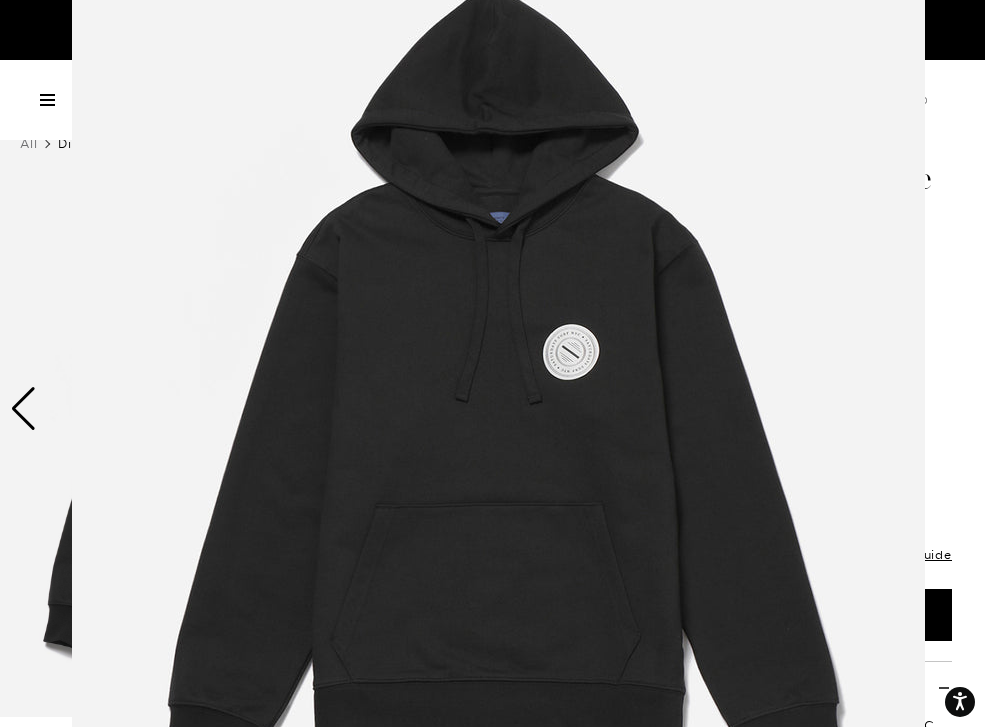 click at bounding box center (492, 363) 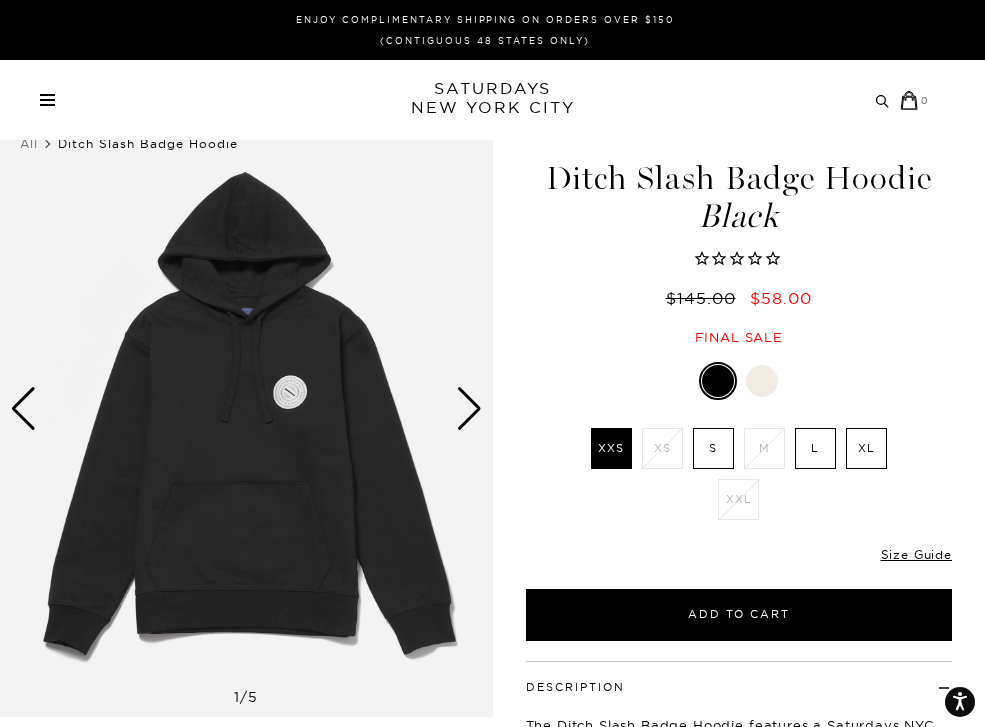 scroll, scrollTop: 0, scrollLeft: 0, axis: both 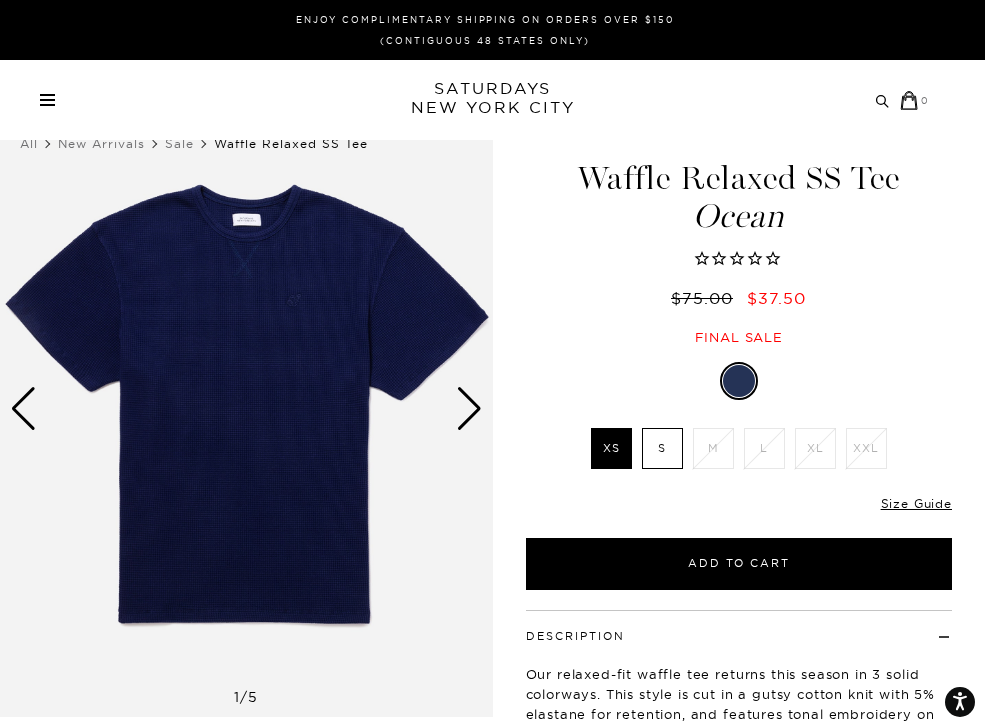 click at bounding box center (469, 409) 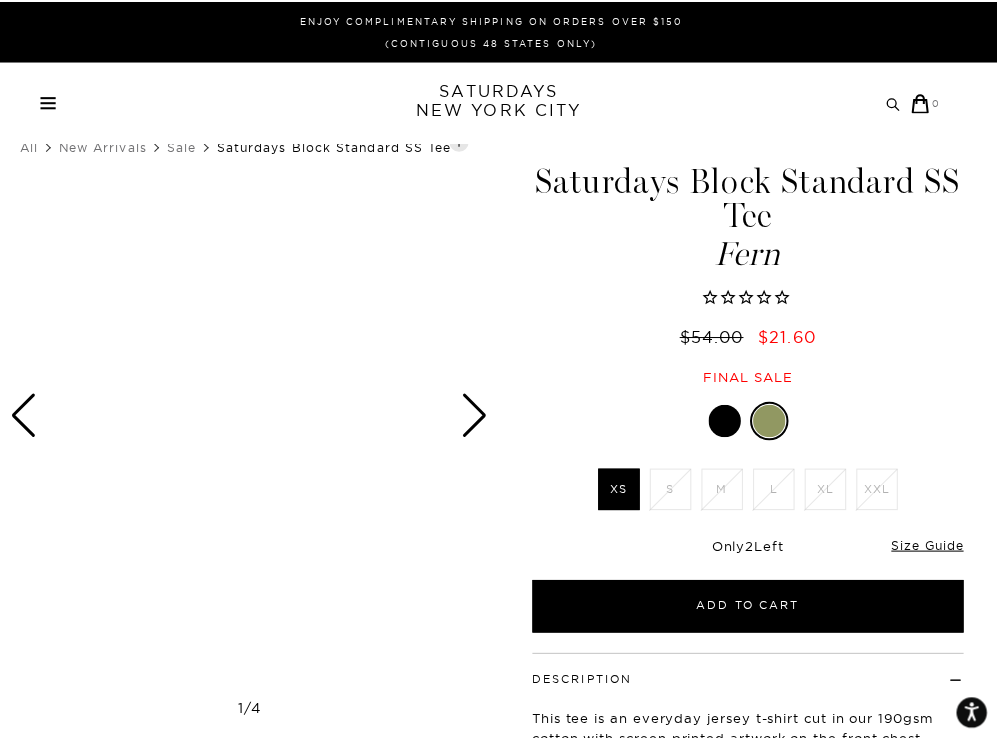 scroll, scrollTop: 0, scrollLeft: 0, axis: both 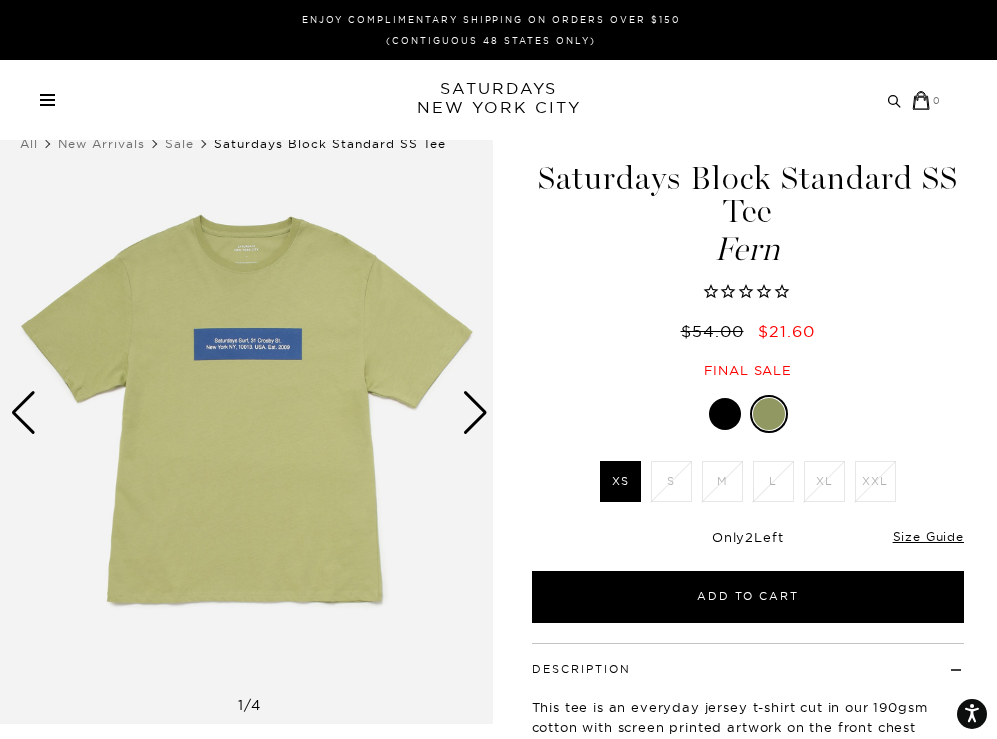 click at bounding box center [725, 414] 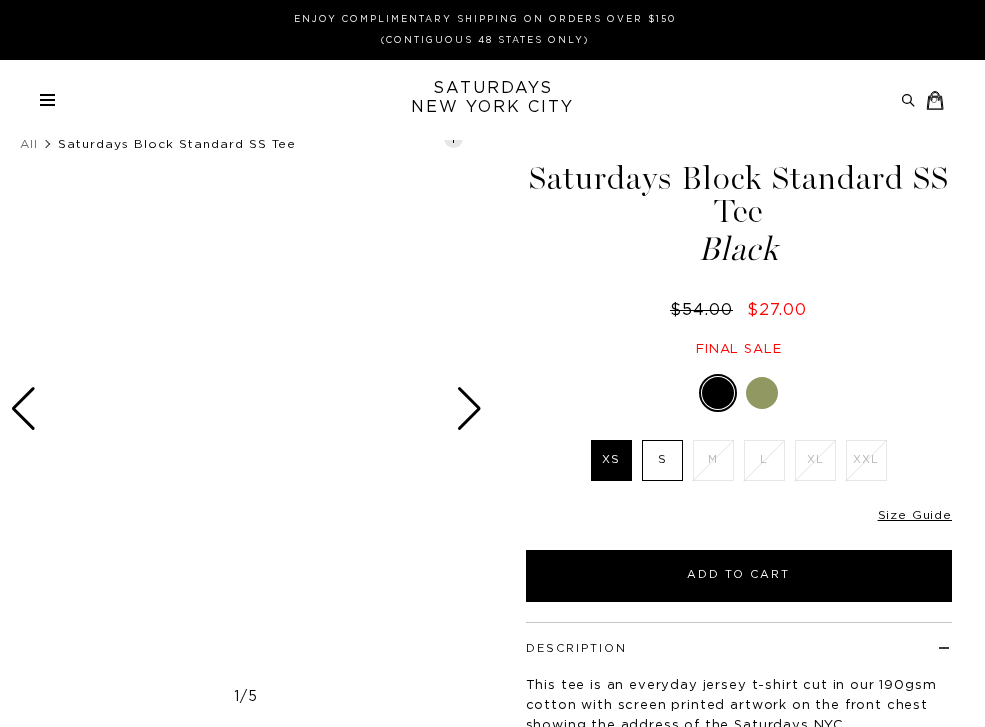 scroll, scrollTop: 0, scrollLeft: 0, axis: both 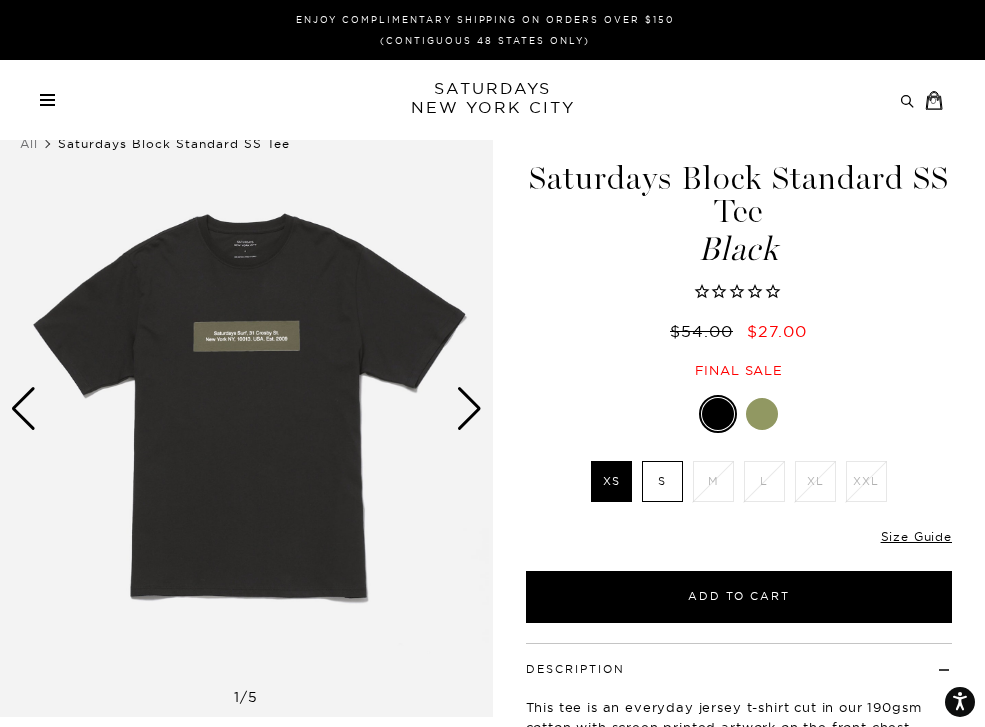 click at bounding box center [469, 409] 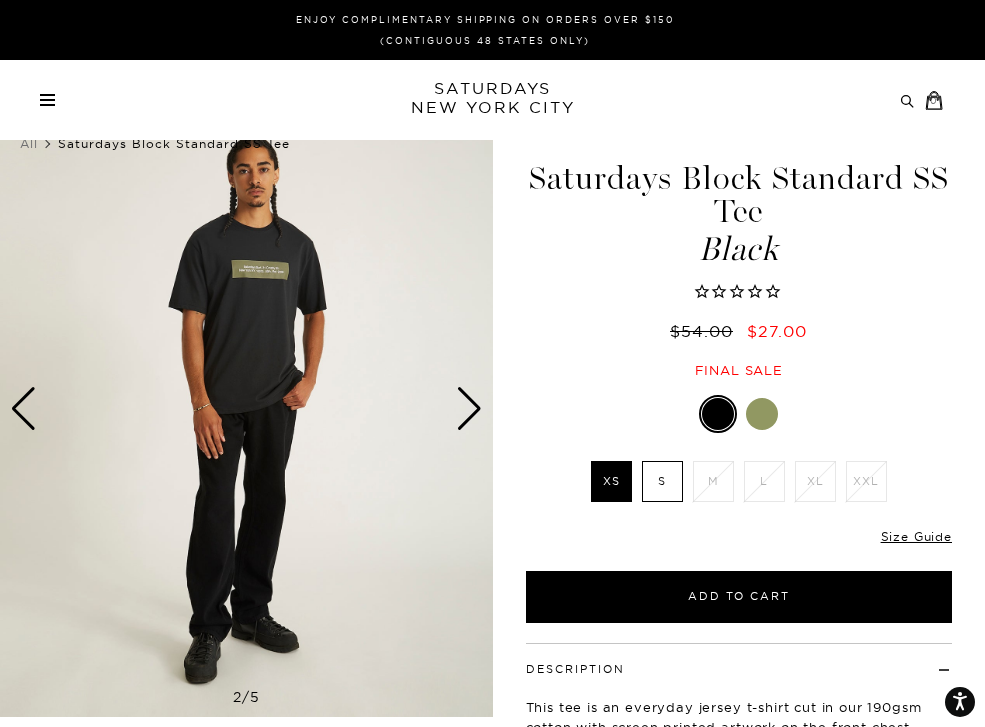 click at bounding box center (469, 409) 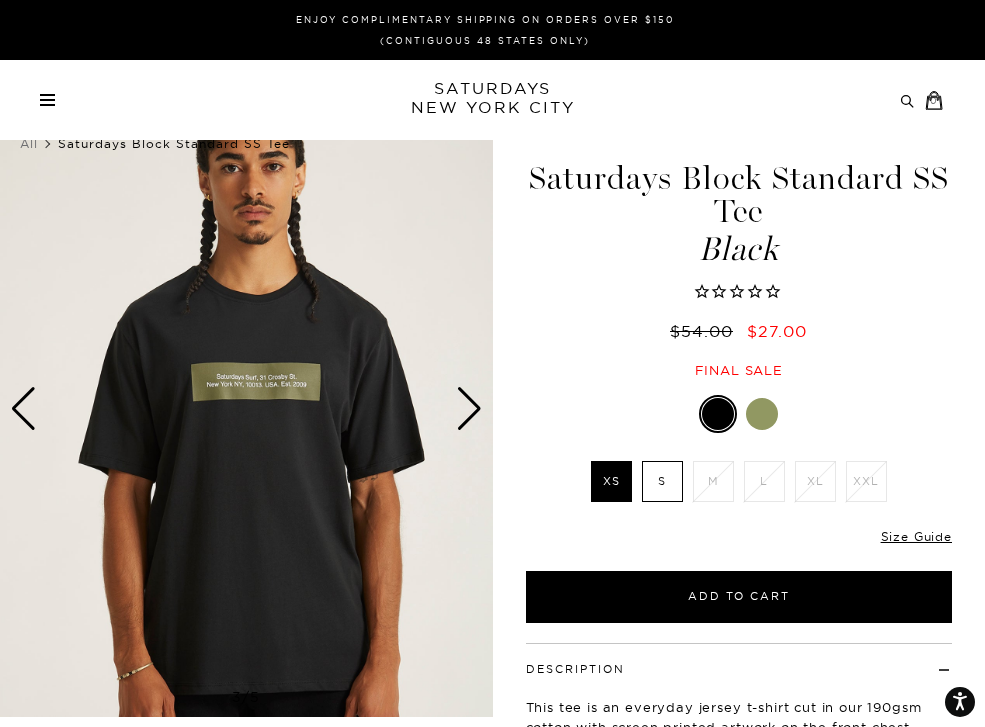 click at bounding box center (469, 409) 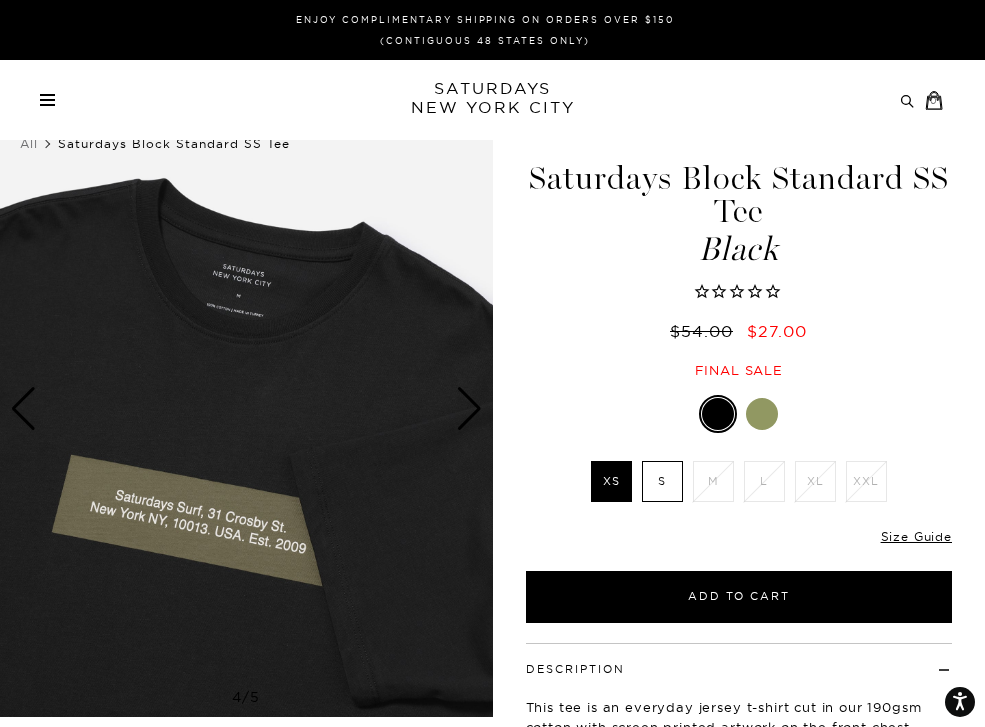 click at bounding box center (469, 409) 